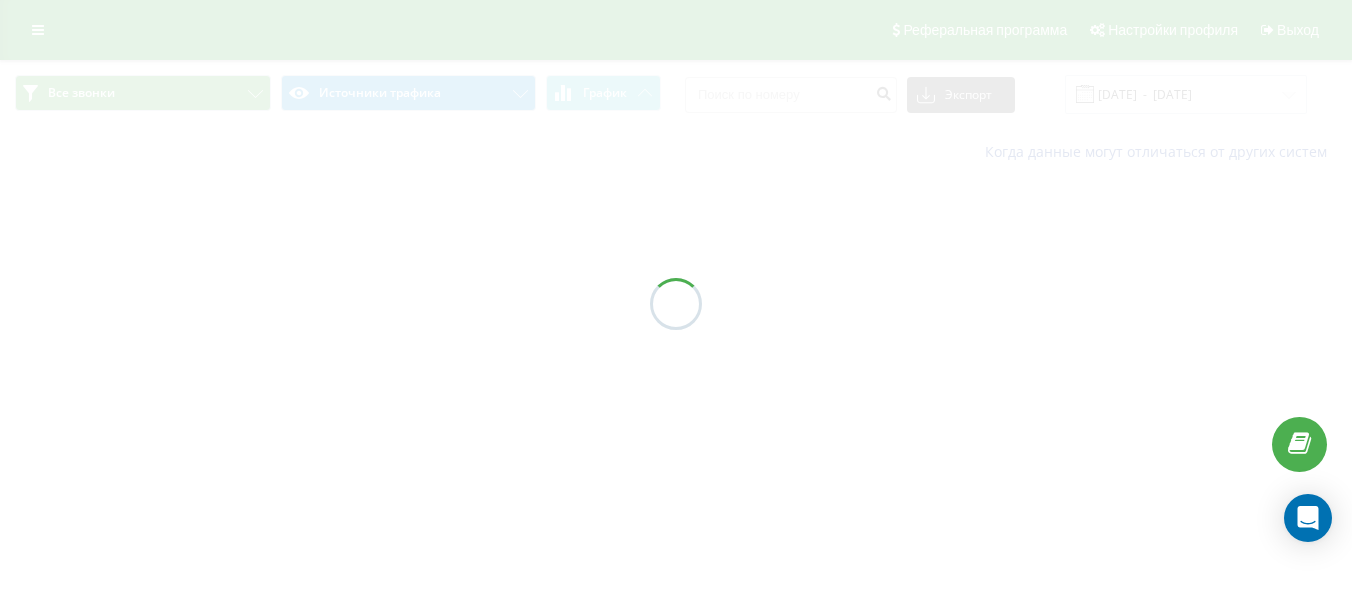 scroll, scrollTop: 0, scrollLeft: 0, axis: both 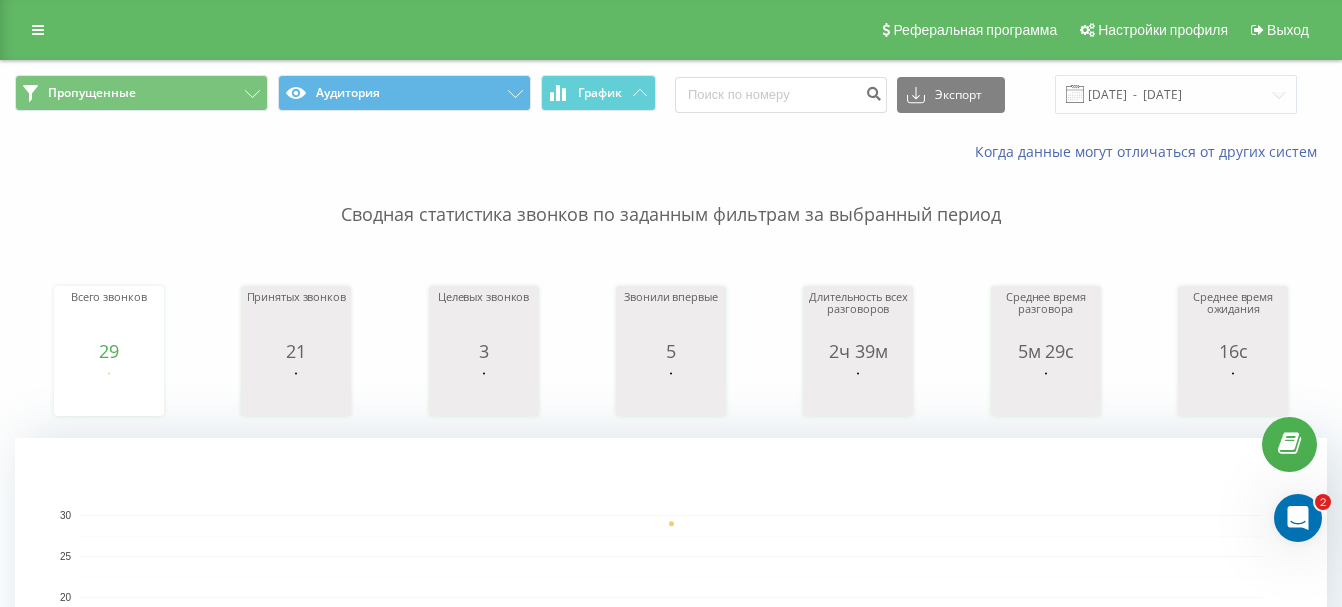 click on "Реферальная программа Настройки профиля Выход" at bounding box center (671, 30) 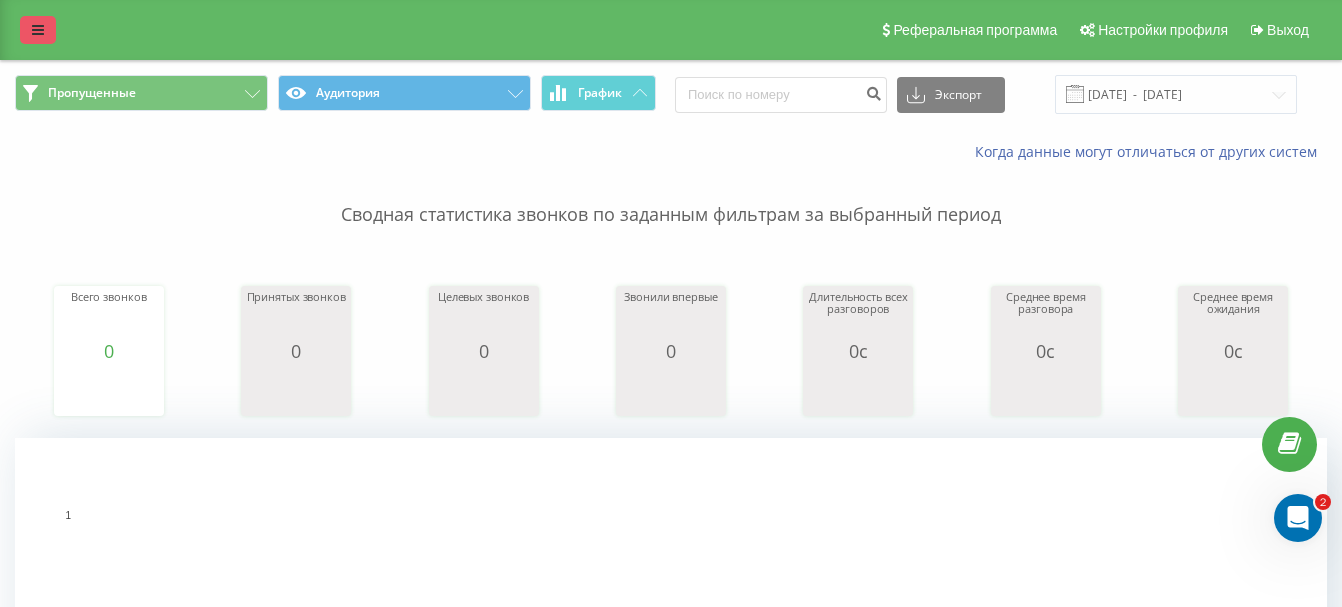 click at bounding box center (38, 30) 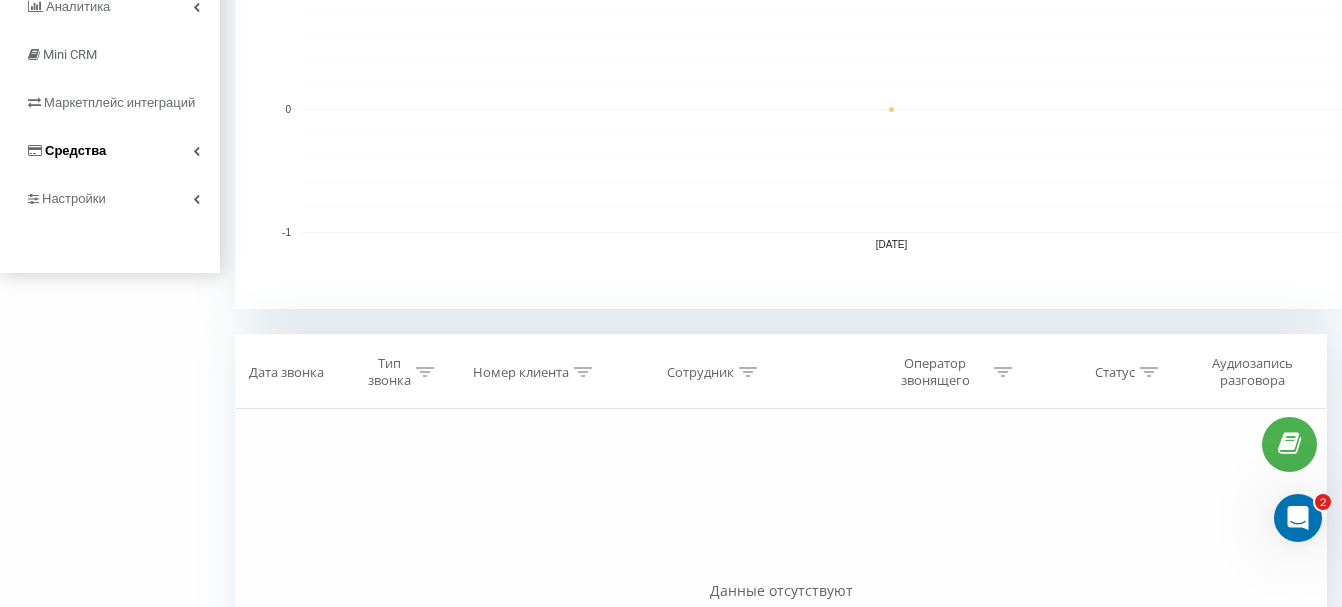 click on "Средства" at bounding box center (110, 151) 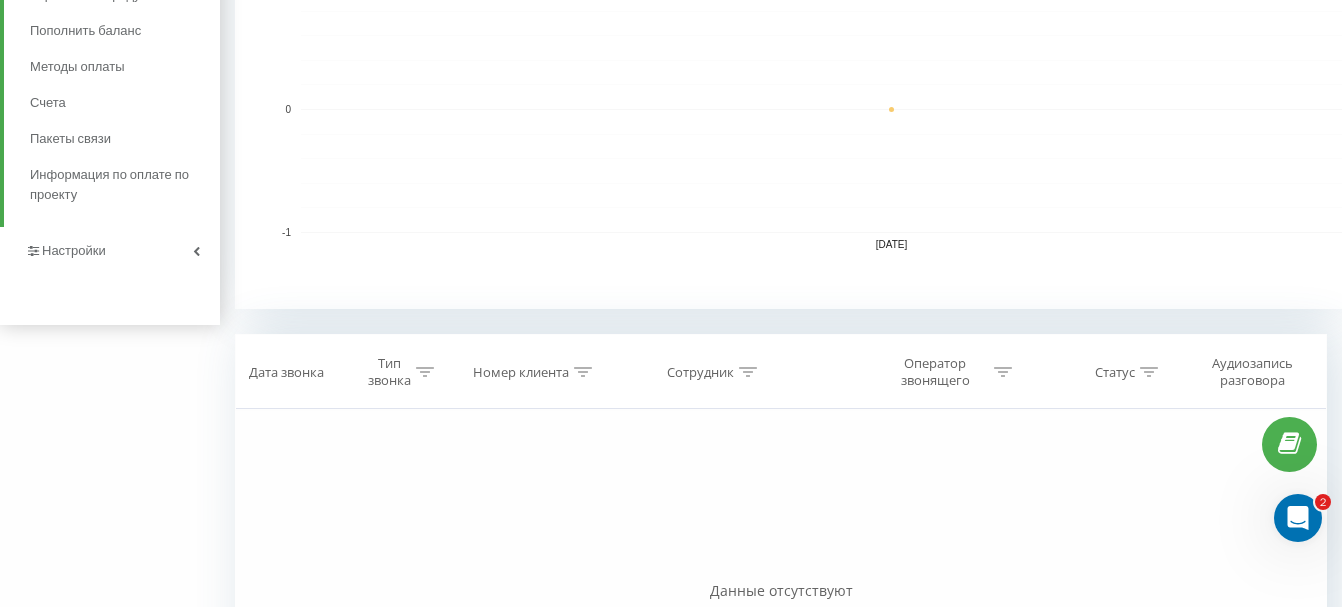 scroll, scrollTop: 288, scrollLeft: 0, axis: vertical 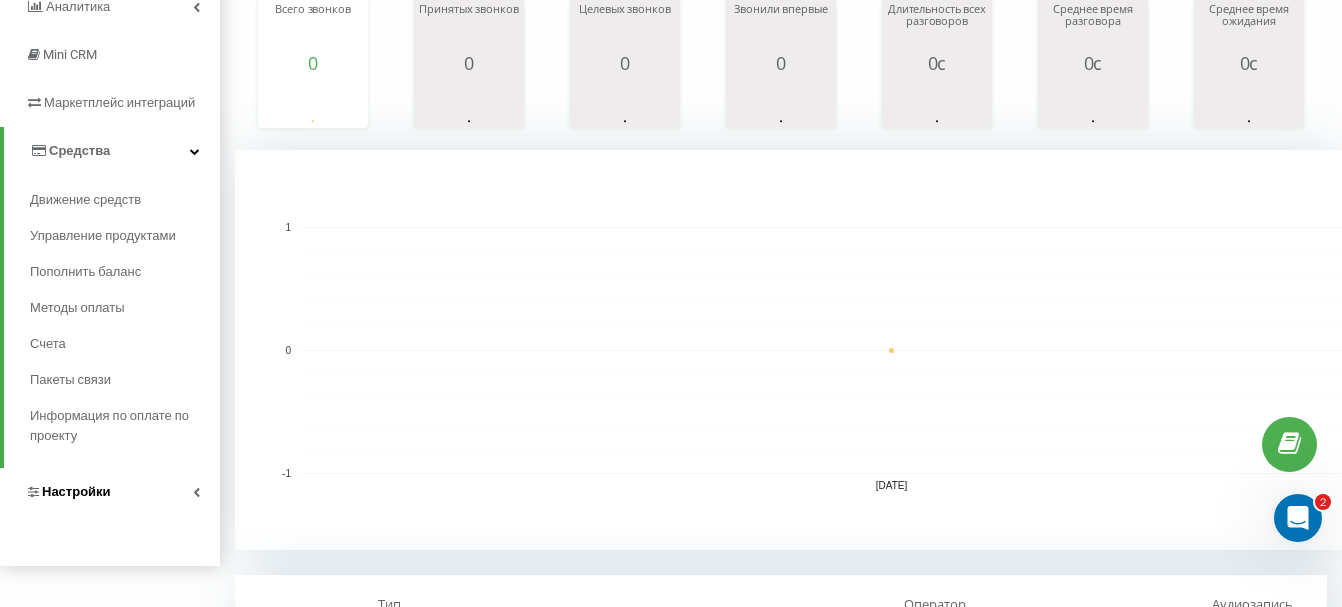 click on "Настройки" at bounding box center (110, 492) 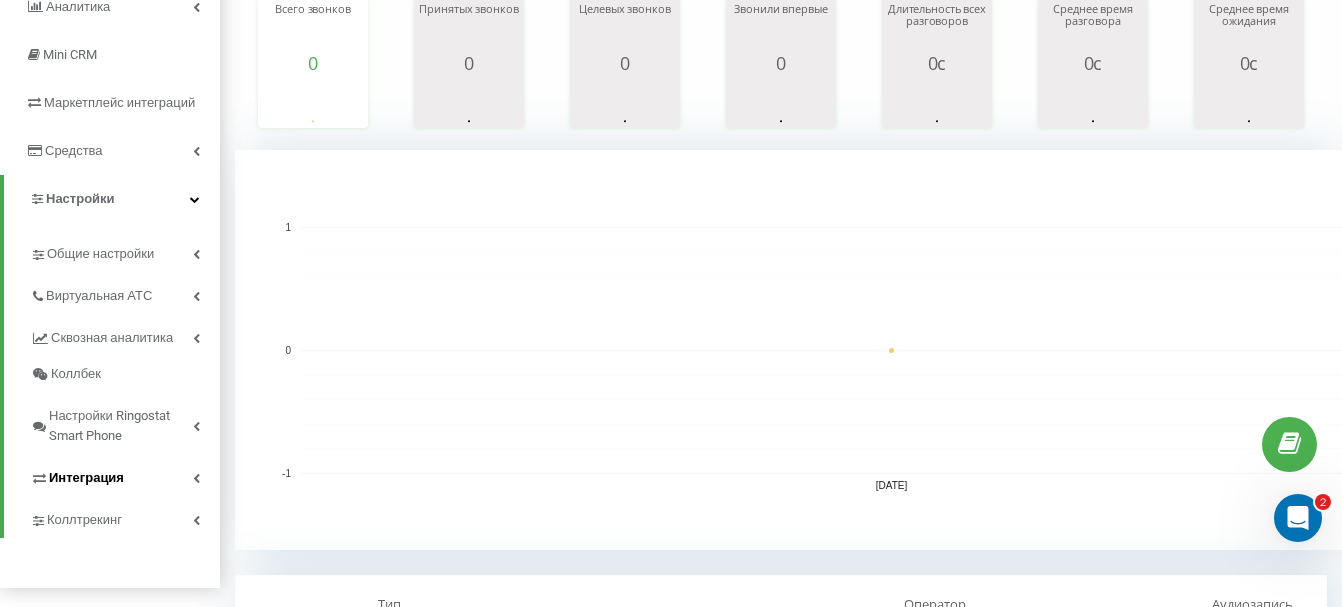 click on "Интеграция" at bounding box center (86, 478) 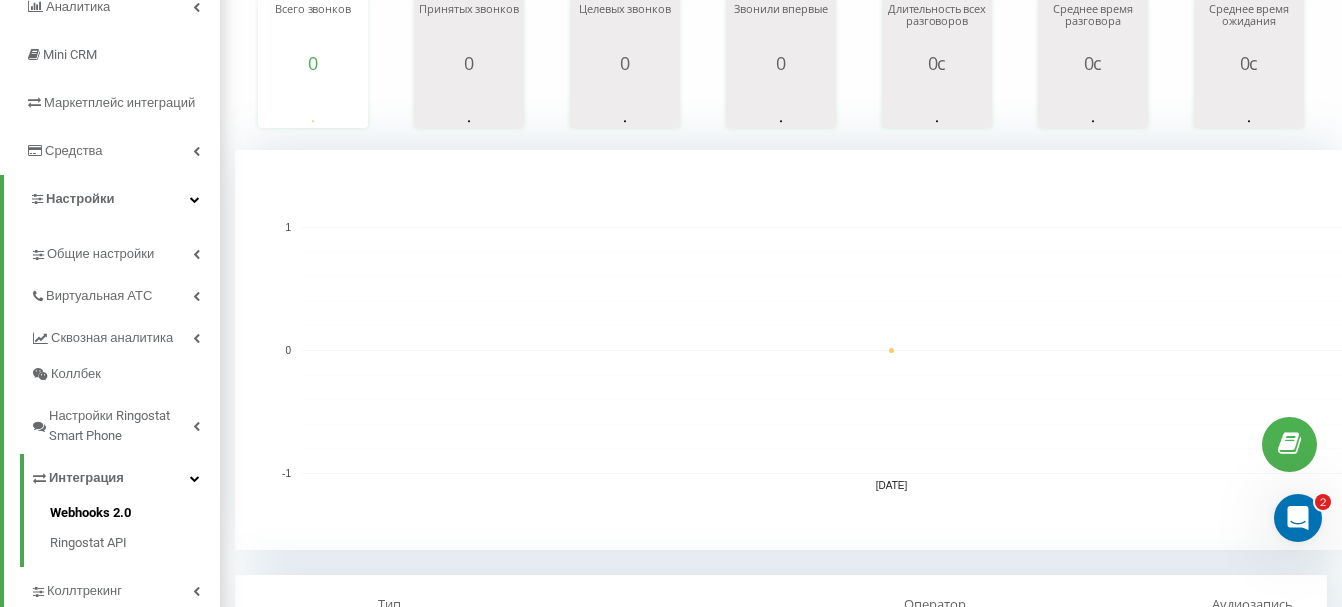 click on "Webhooks 2.0" at bounding box center [135, 515] 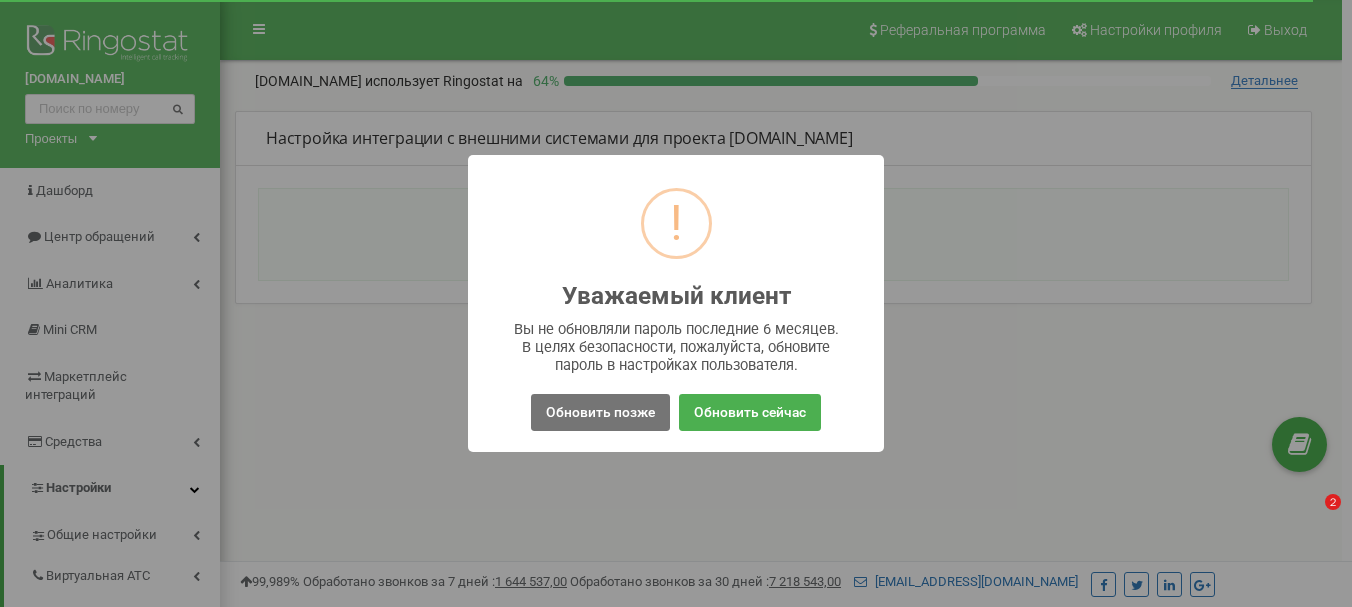 scroll, scrollTop: 0, scrollLeft: 0, axis: both 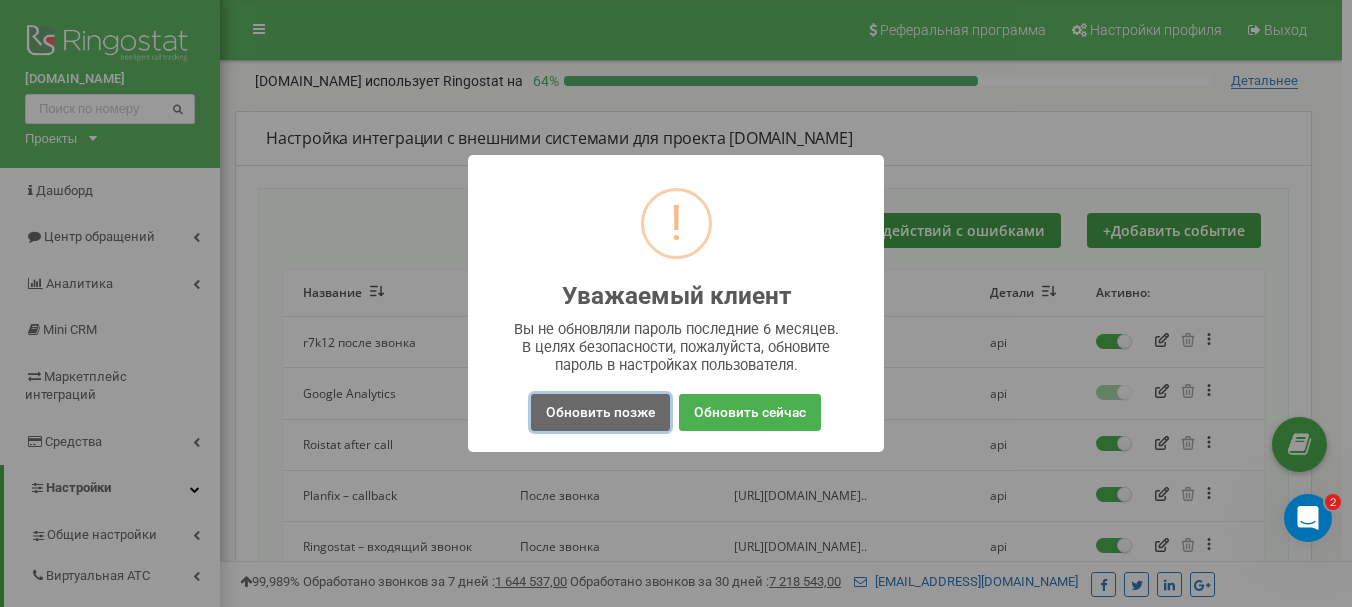click on "Обновить позже" at bounding box center (600, 412) 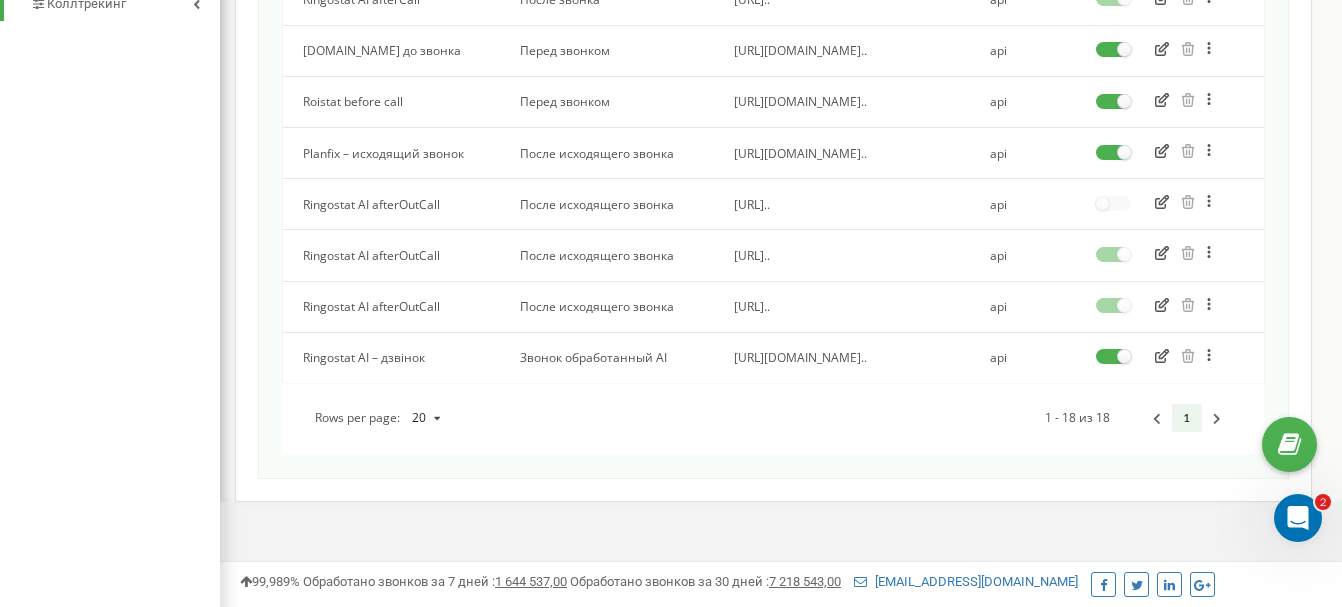scroll, scrollTop: 878, scrollLeft: 0, axis: vertical 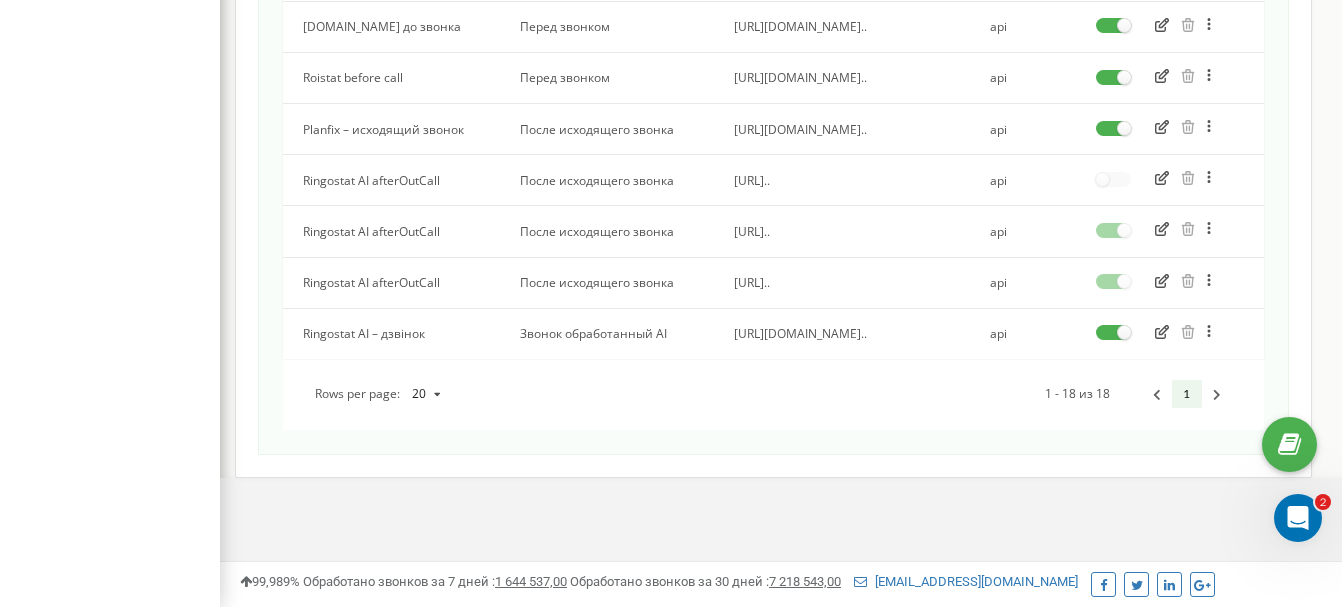 click 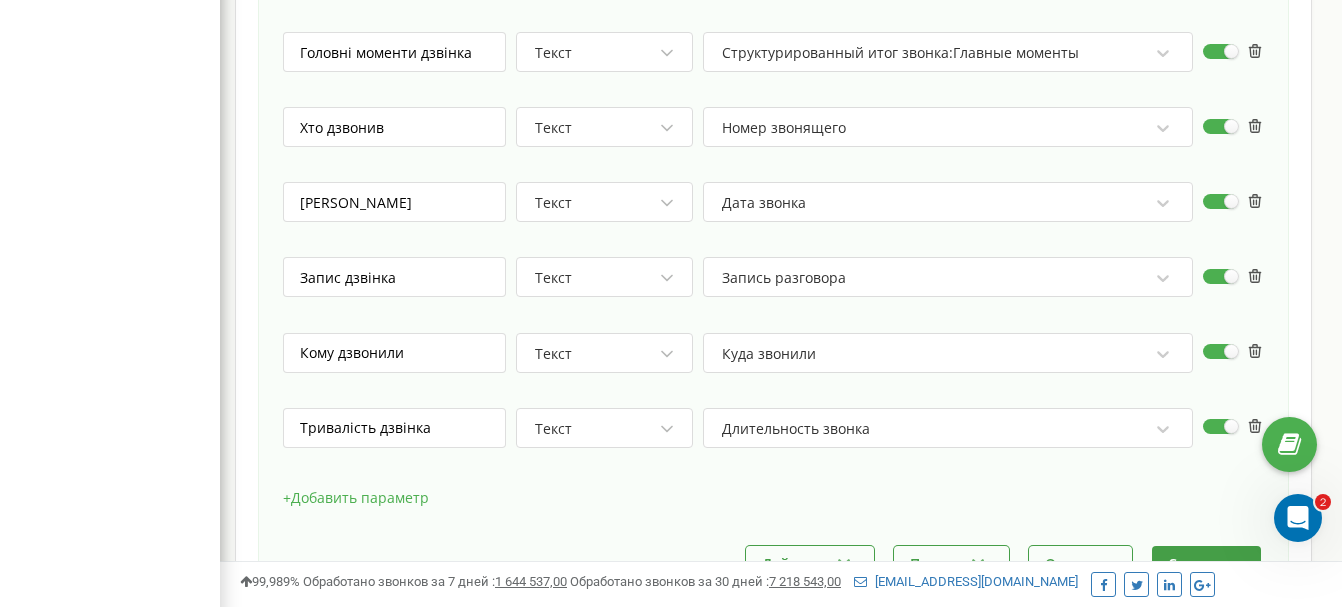 scroll, scrollTop: 1604, scrollLeft: 0, axis: vertical 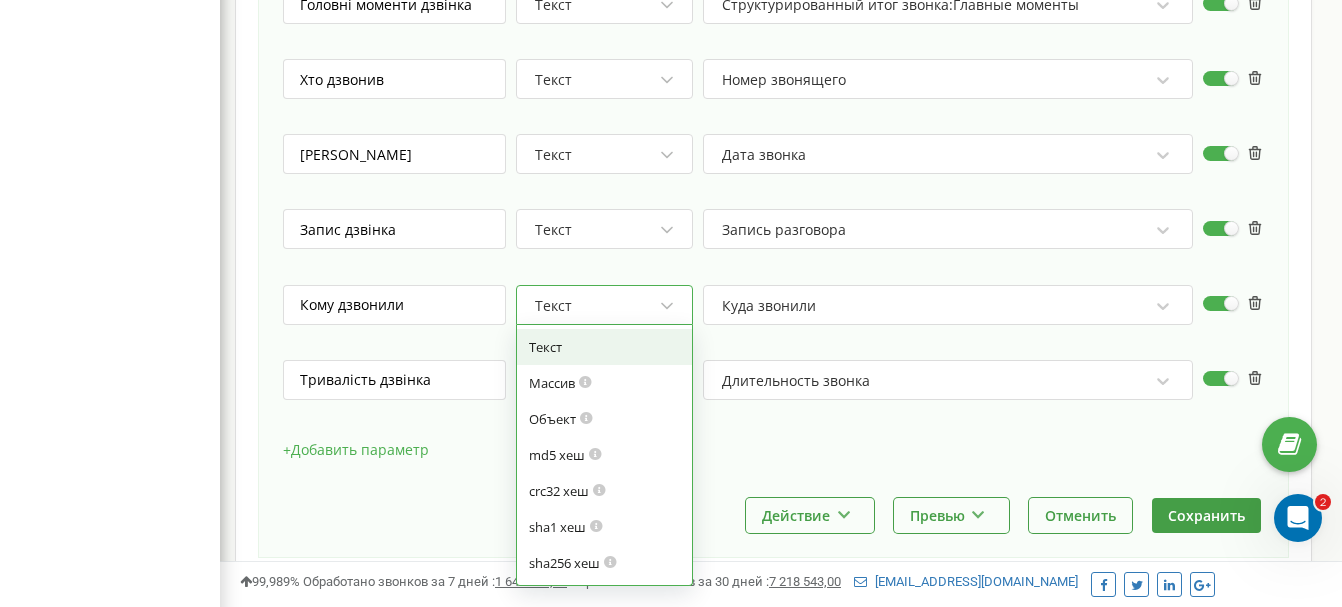 click on "Текст" at bounding box center (596, 306) 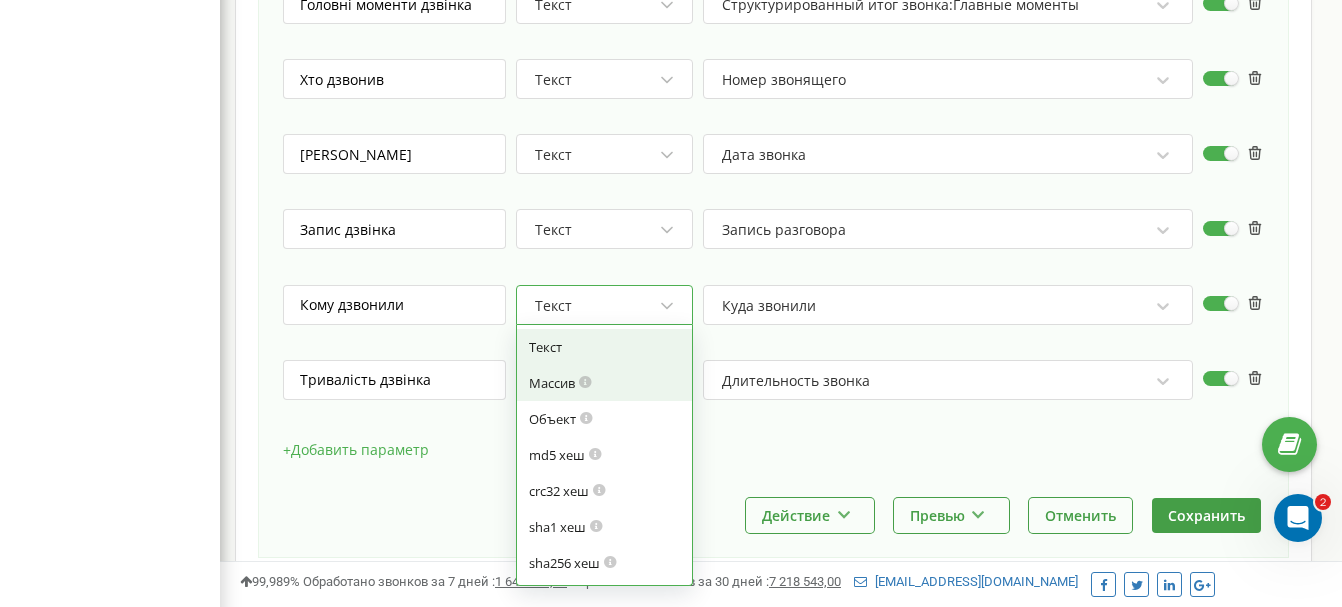 click at bounding box center [585, 380] 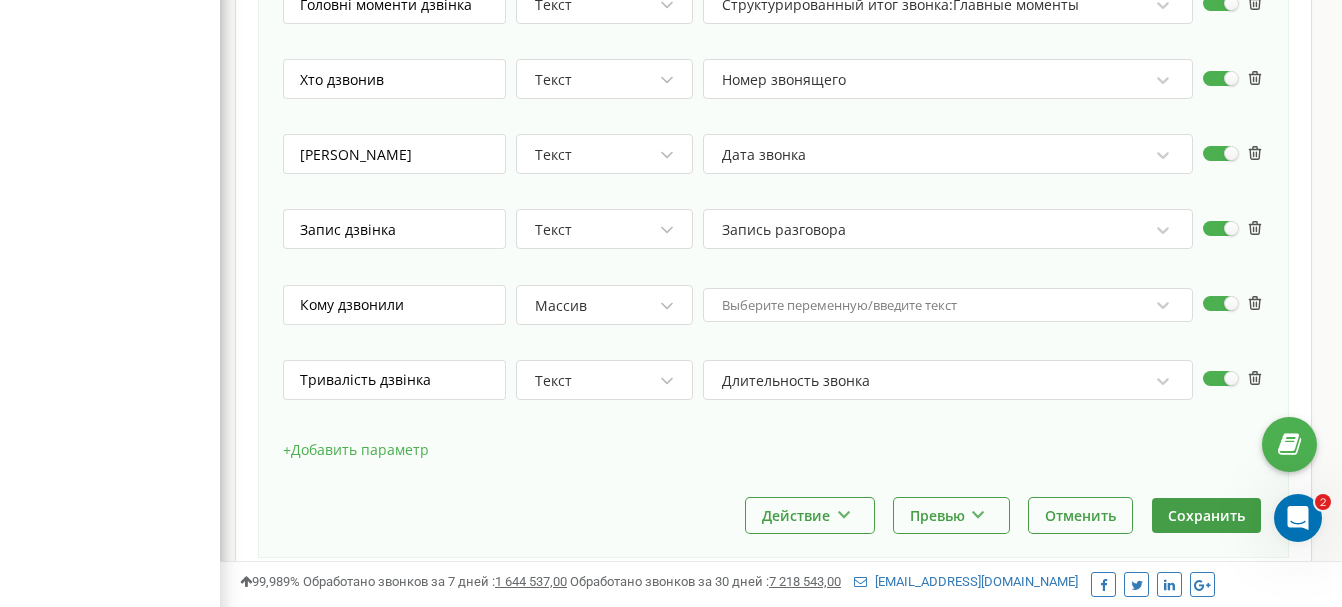 click on "Массив" at bounding box center [596, 306] 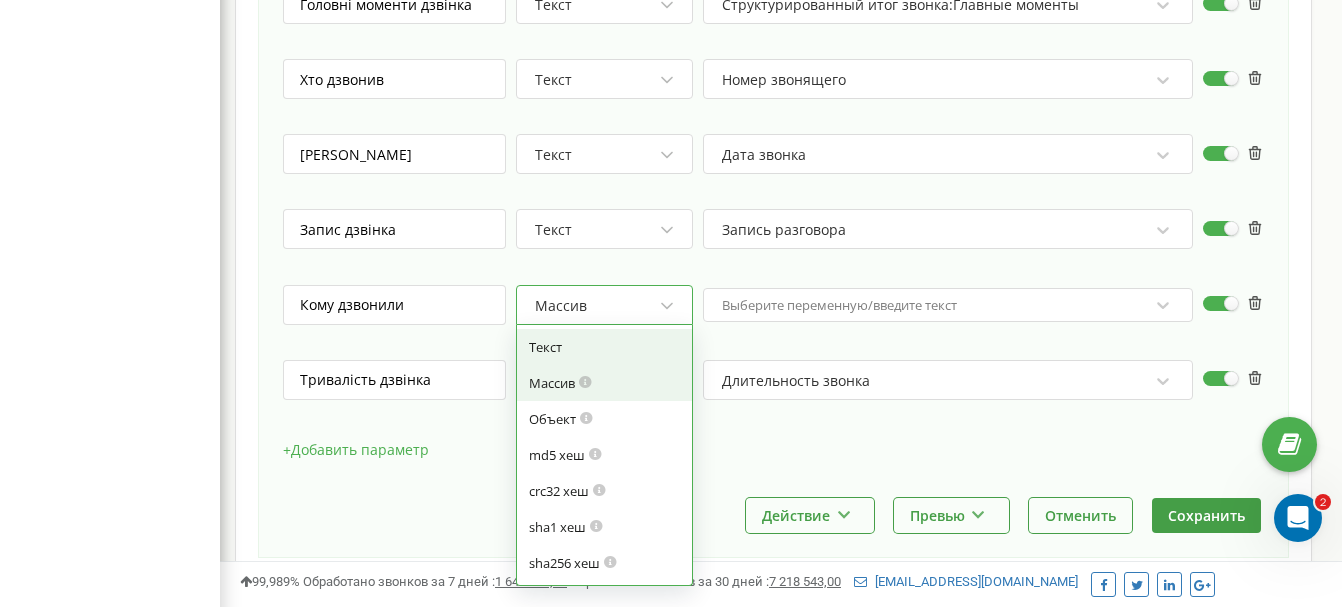 click on "Текст" at bounding box center [605, 347] 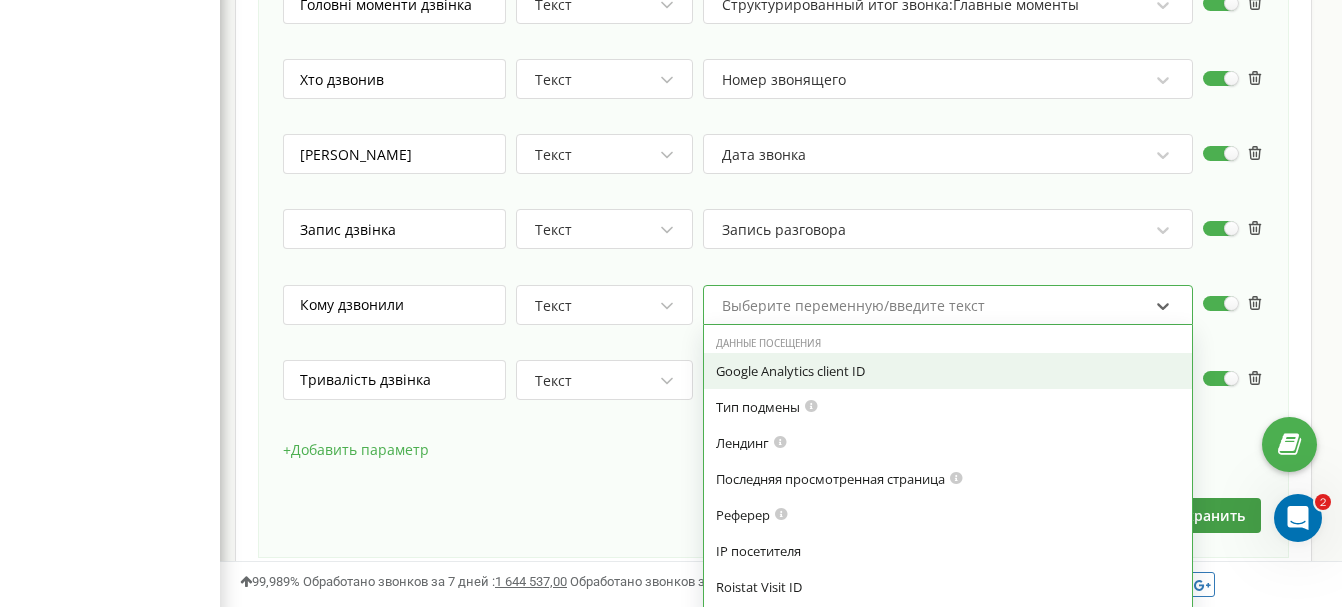 click on "Выберите переменную/введите текст" at bounding box center (935, 306) 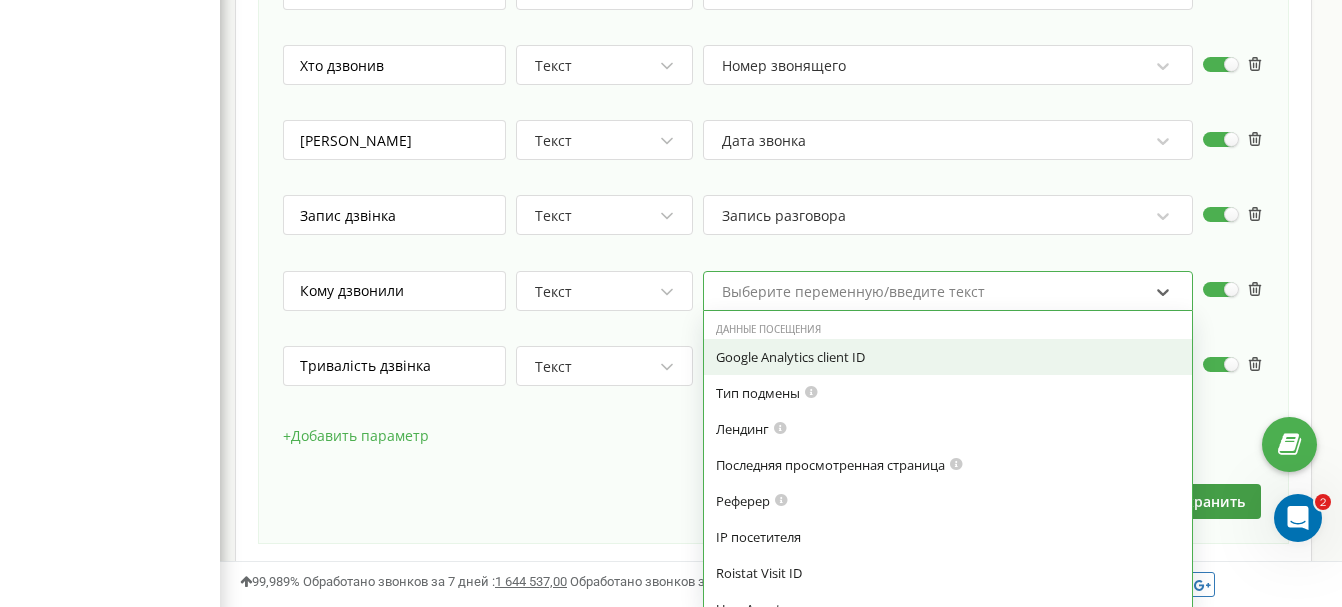 scroll, scrollTop: 1622, scrollLeft: 0, axis: vertical 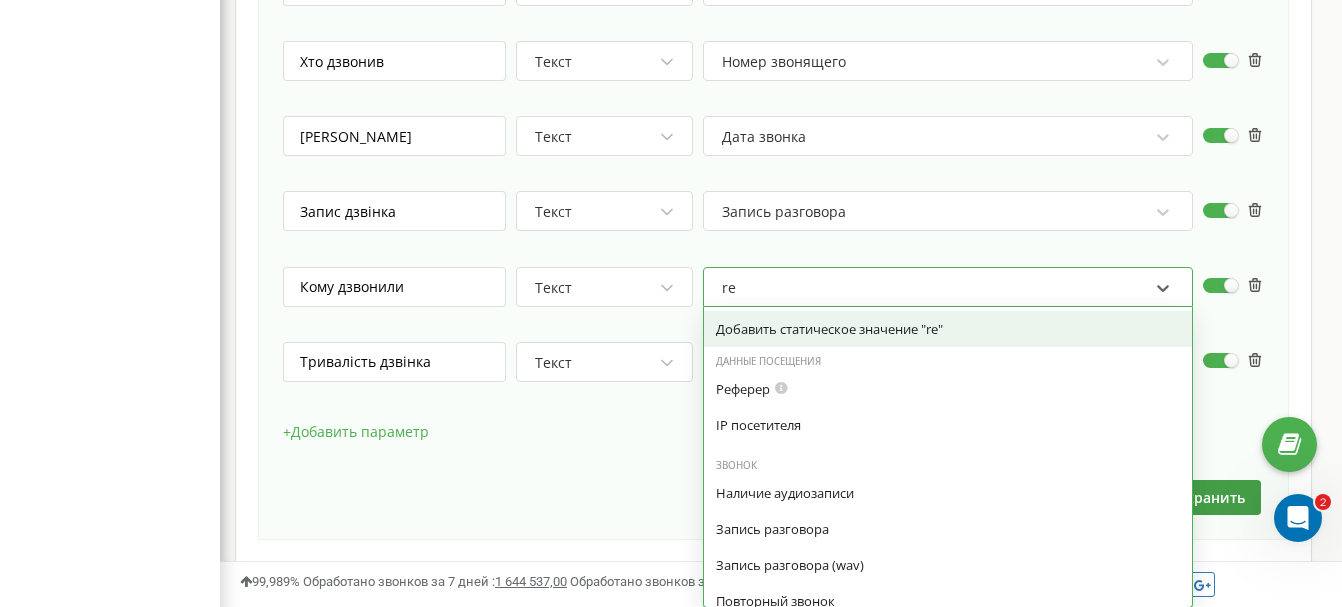 type on "r" 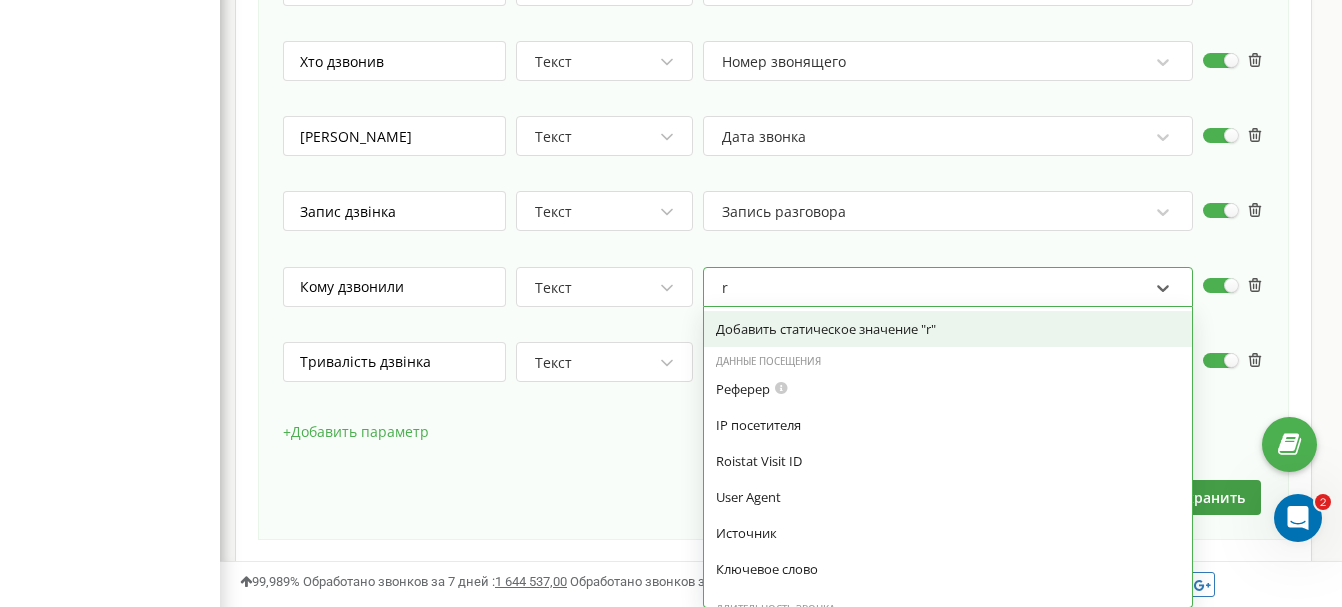 type 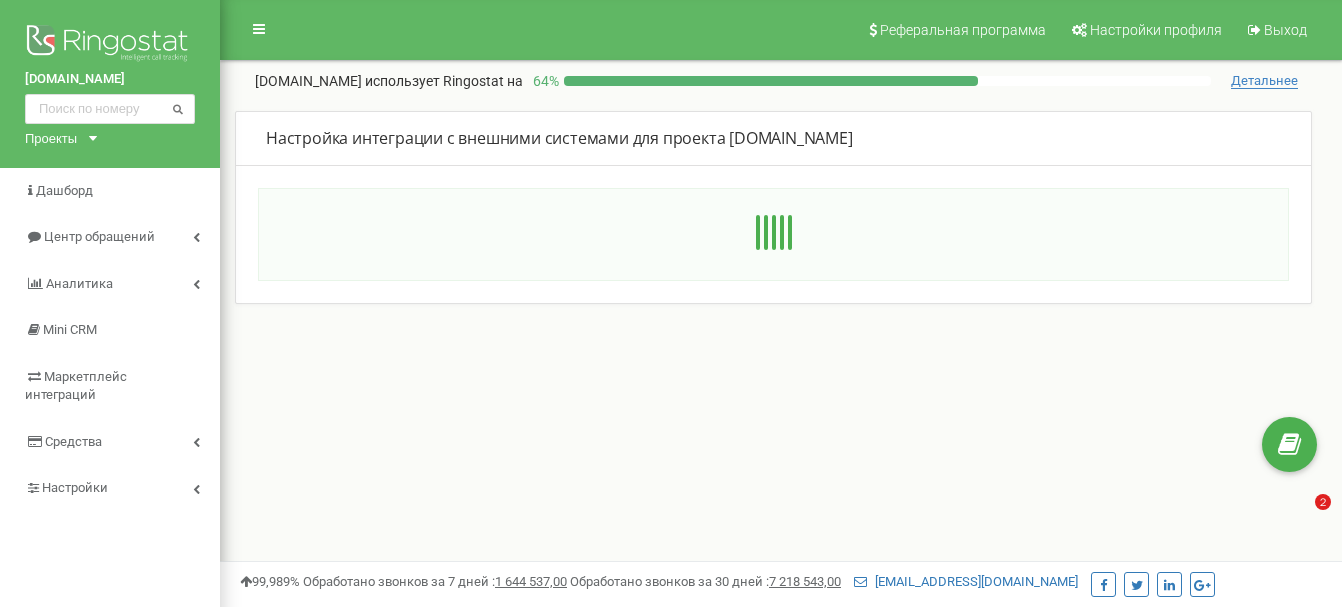 scroll, scrollTop: 593, scrollLeft: 0, axis: vertical 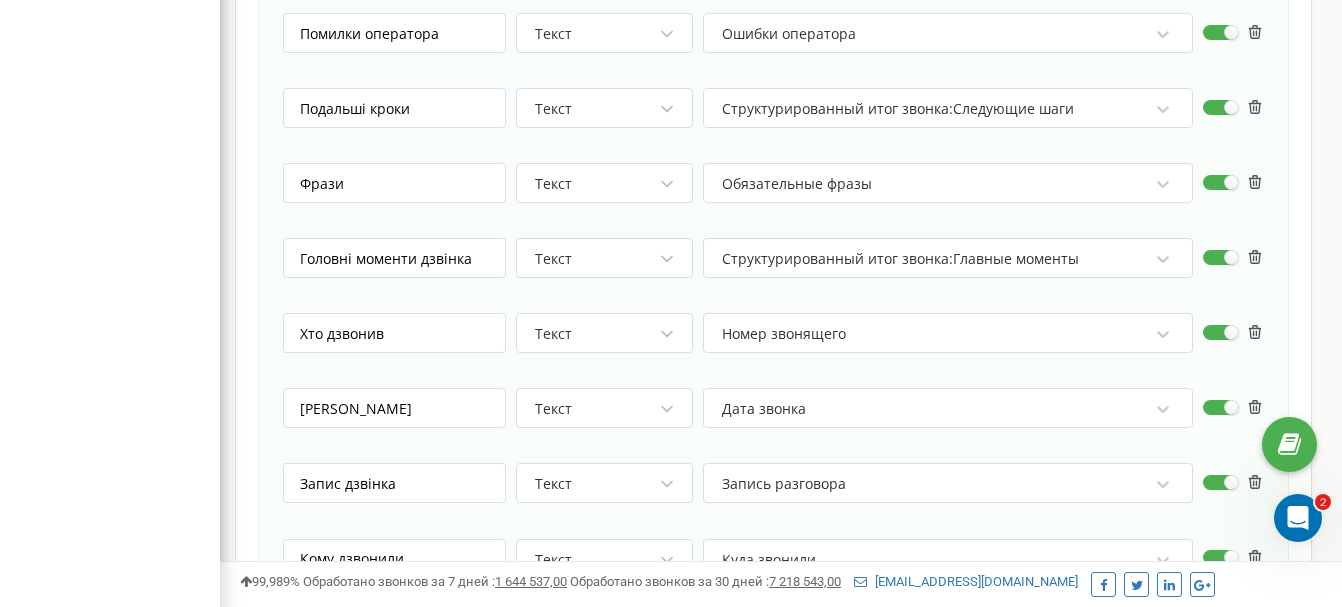 click at bounding box center [667, 334] 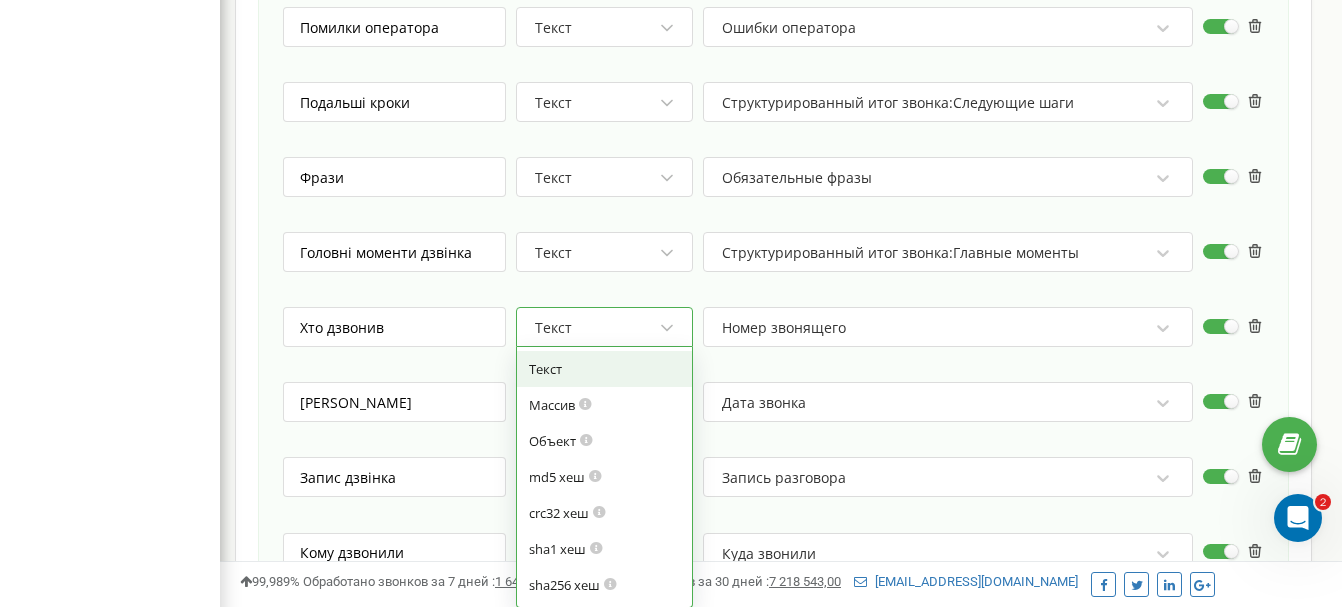scroll, scrollTop: 1357, scrollLeft: 0, axis: vertical 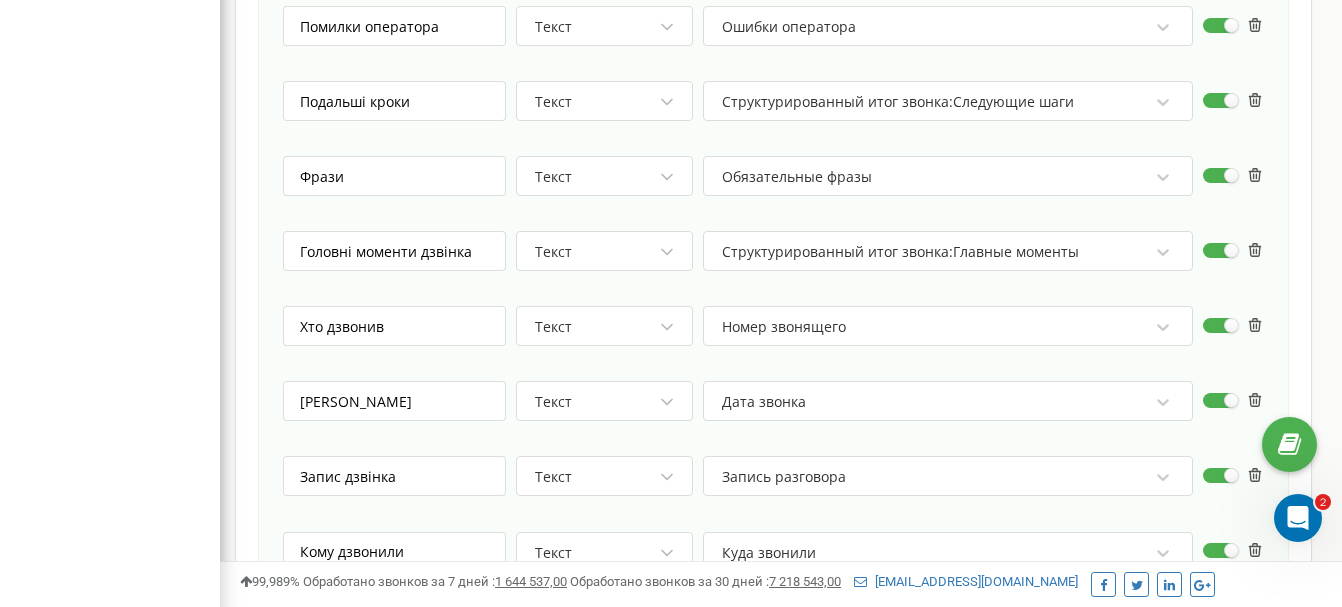 click on "Головні моменти дзвінка Текст Структурированный итог звонка:Главные моменты" at bounding box center (773, 260) 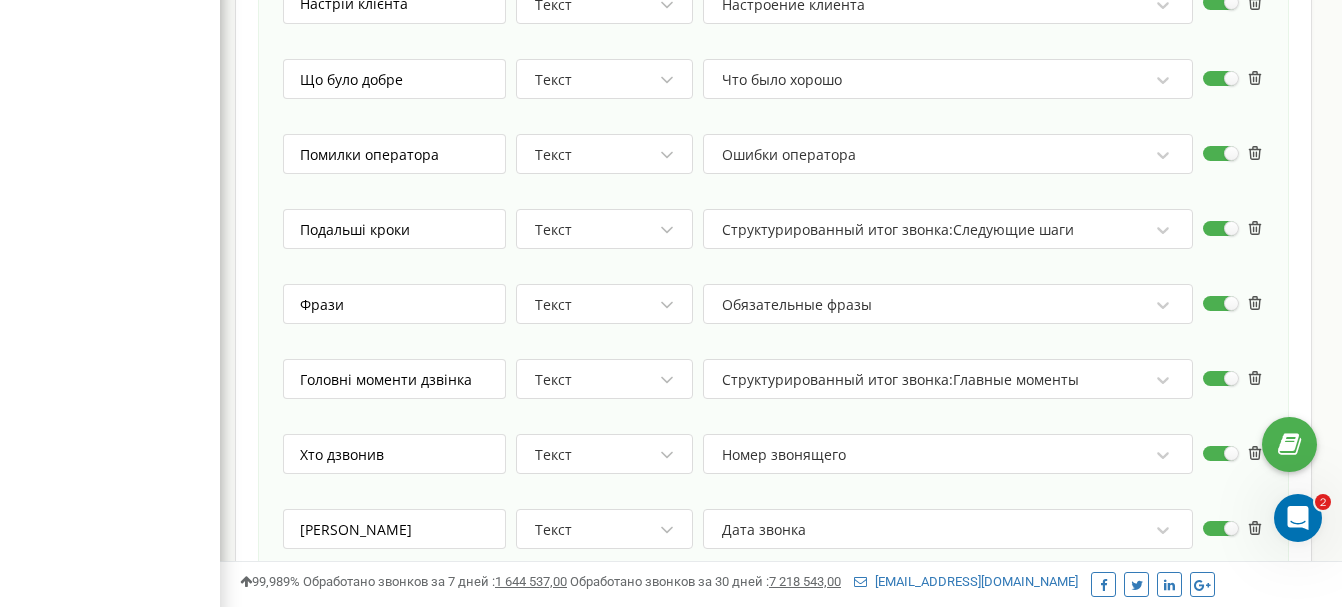 scroll, scrollTop: 1198, scrollLeft: 0, axis: vertical 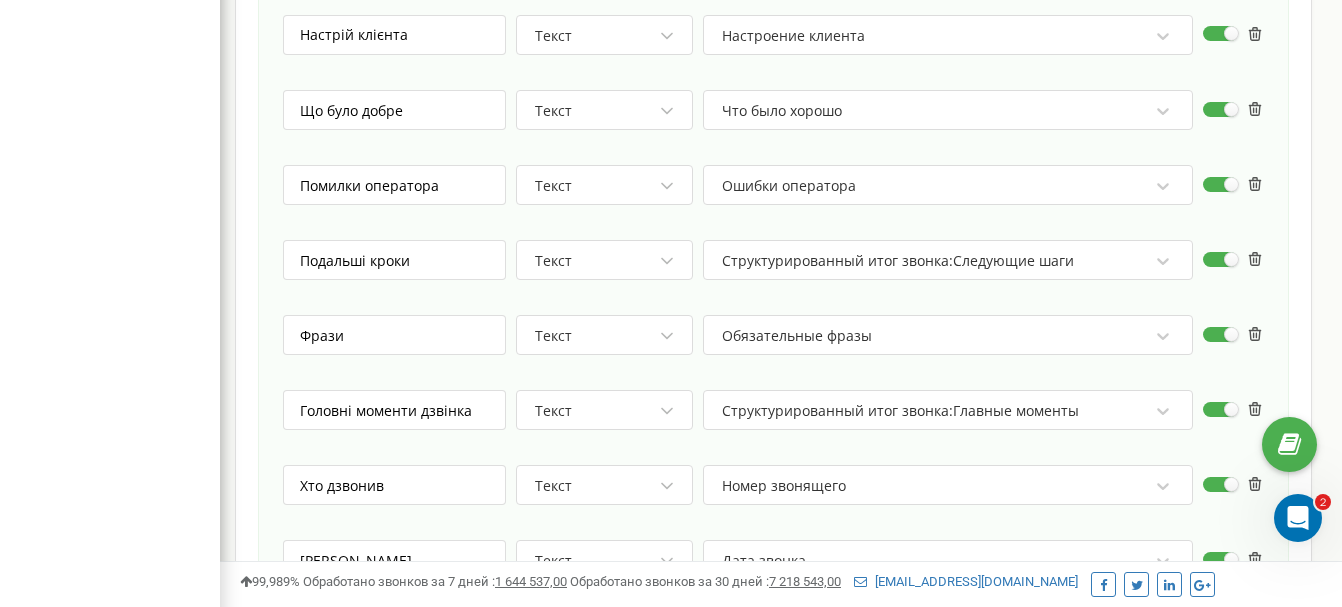 click on "Текст" at bounding box center (596, 111) 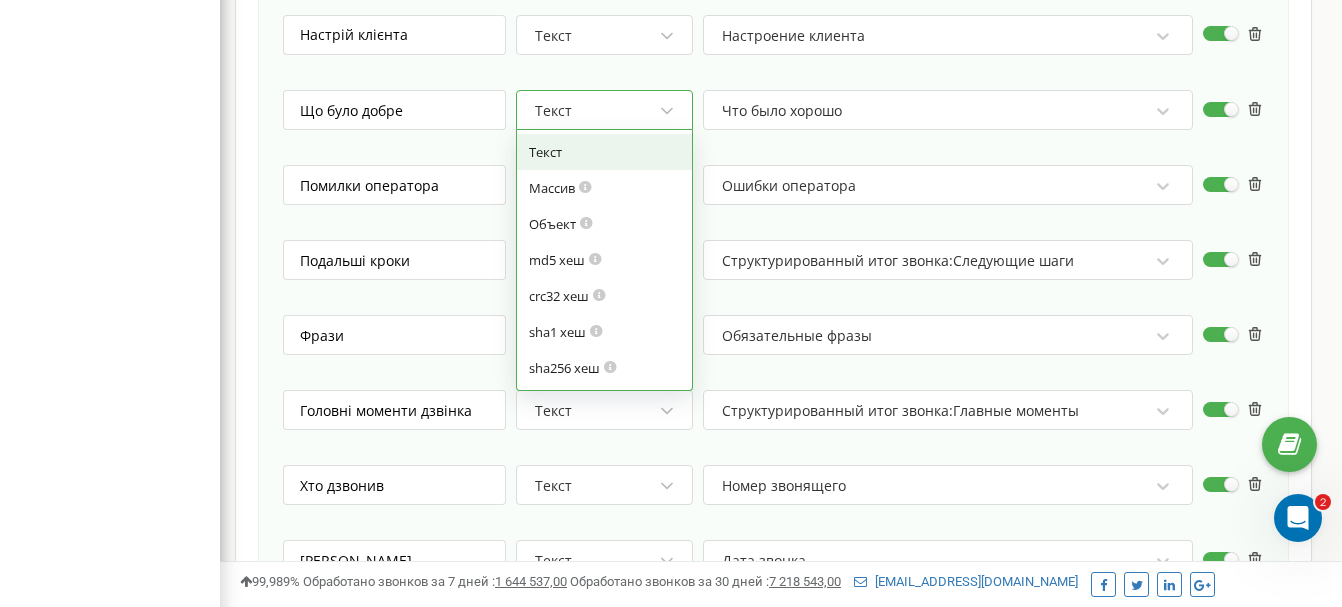 click on "HTTP метод * GET Направление * https:// https://inweb.planfix.com/webhook/get/yavn-b9xq-ezxu-96tu Заголовки +  Добавить заголовок Авторизация   Формат даты * Стандартная дата (2023-01-20 15:00:00) Параметры запроса Назва профілю Текст Название профиля Тема діалогу Текст Тема диалога Оцінка діалогу Текст Оценка диалога:Оценка Настрій клієнта Текст Настроение клиента Що було добре      option Текст focused, 1 of 7. 7 results available. Use Up and Down to choose options, press Enter to select the currently focused option, press Escape to exit the menu, press Tab to select the option and exit the menu. Текст Текст Массив Объект md5 хеш crc32 хеш sha1 хеш sha256 хеш Что было хорошо Помилки оператора Текст +" at bounding box center (773, 190) 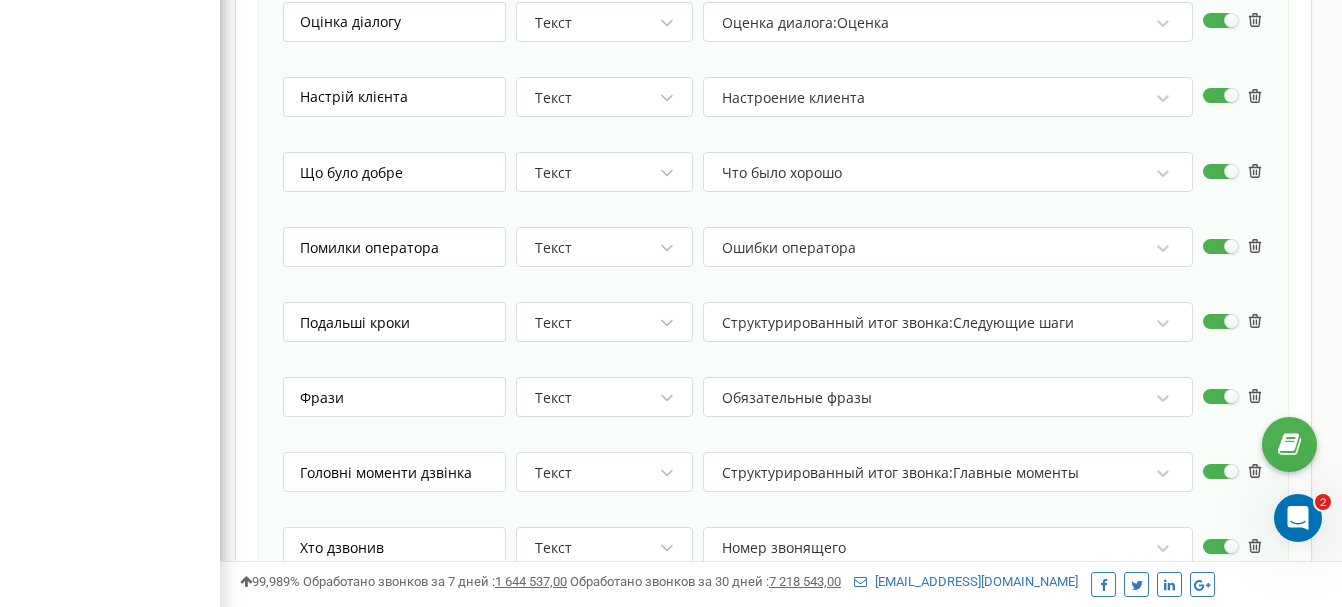 scroll, scrollTop: 875, scrollLeft: 0, axis: vertical 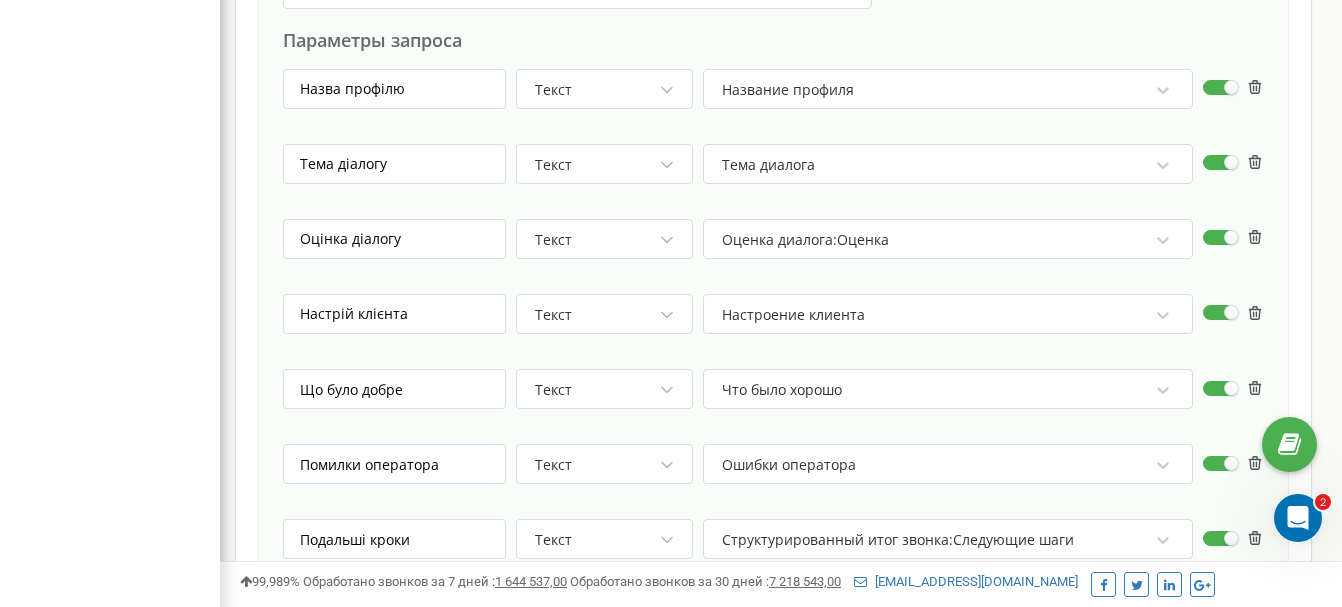 click on "Текст" at bounding box center (605, 389) 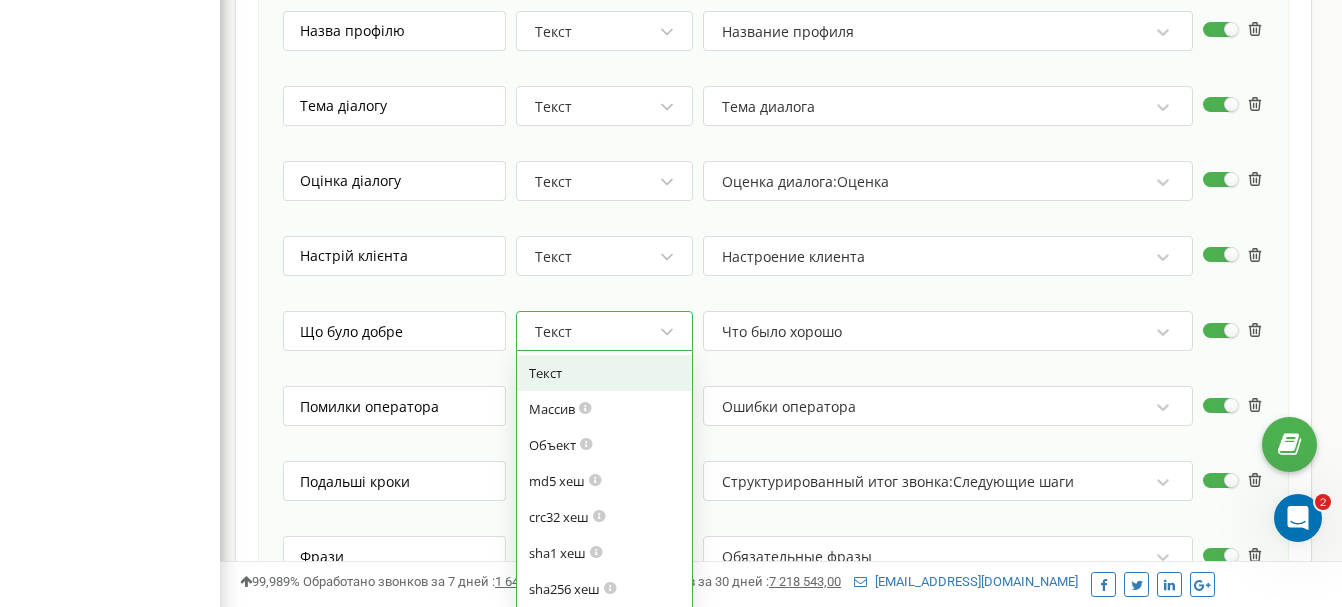 scroll, scrollTop: 982, scrollLeft: 0, axis: vertical 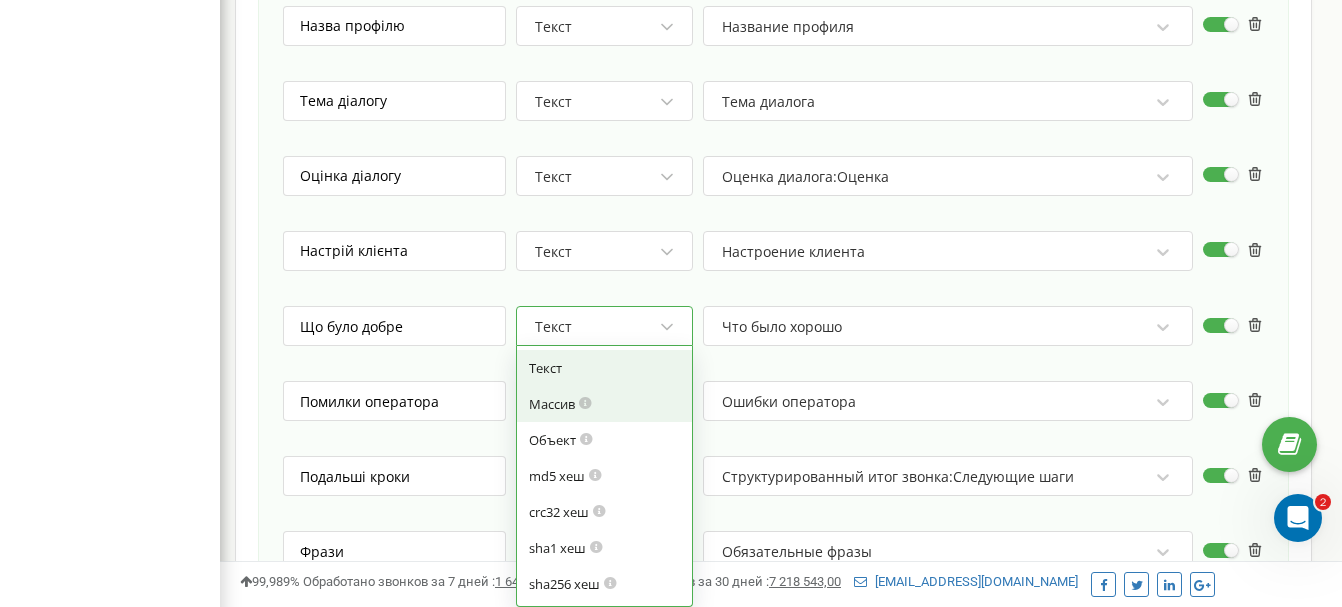 click on "Массив" at bounding box center (605, 404) 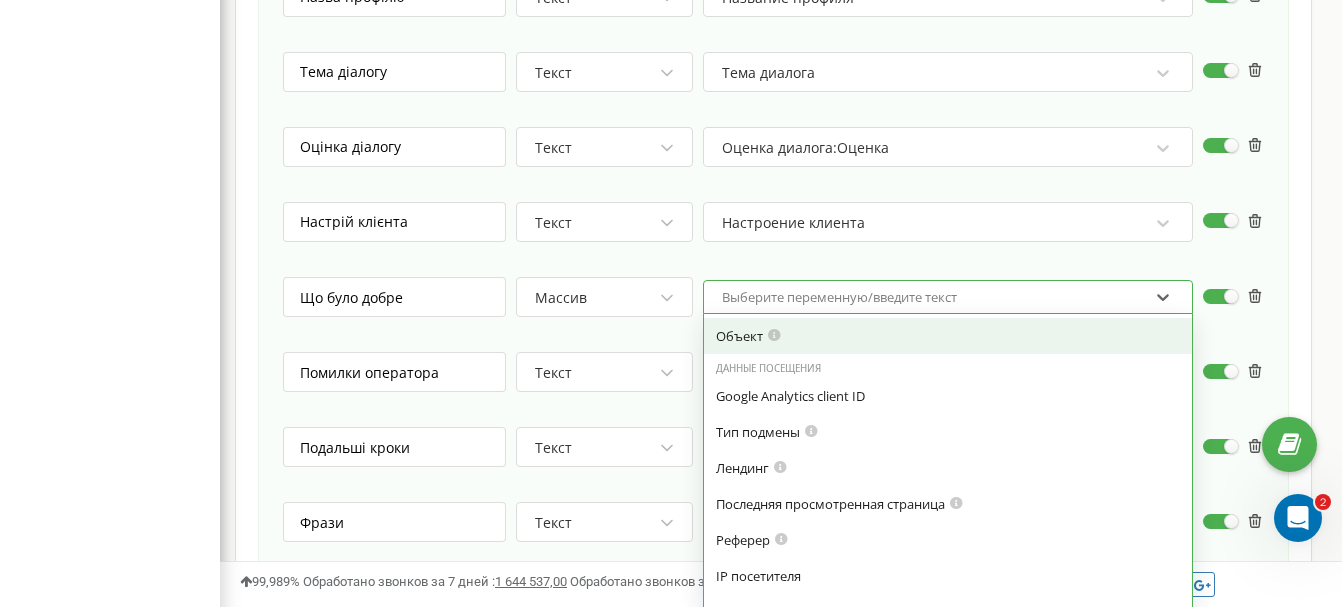 click on "option Объект focused, 1 of 8. 80 results available. Use Up and Down to choose options, press Enter to select the currently focused option, press Escape to exit the menu, press Tab to select the option and exit the menu. Выберите переменную/введите текст Объект Данные посещения Google Analytics client ID Тип подмены Лендинг Последняя просмотренная страница Реферер IP посетителя Roistat Visit ID User Agent Кампания Объявление Канал Источник Ключевое слово Длительность звонка Длительность разговора Длительность звонка Длительность звонка в миллисекундах Длительность ожидания Звонок Ссылка на карточку звонка Счетчик звонков Название схемы переадресации ID звонка" at bounding box center (948, 297) 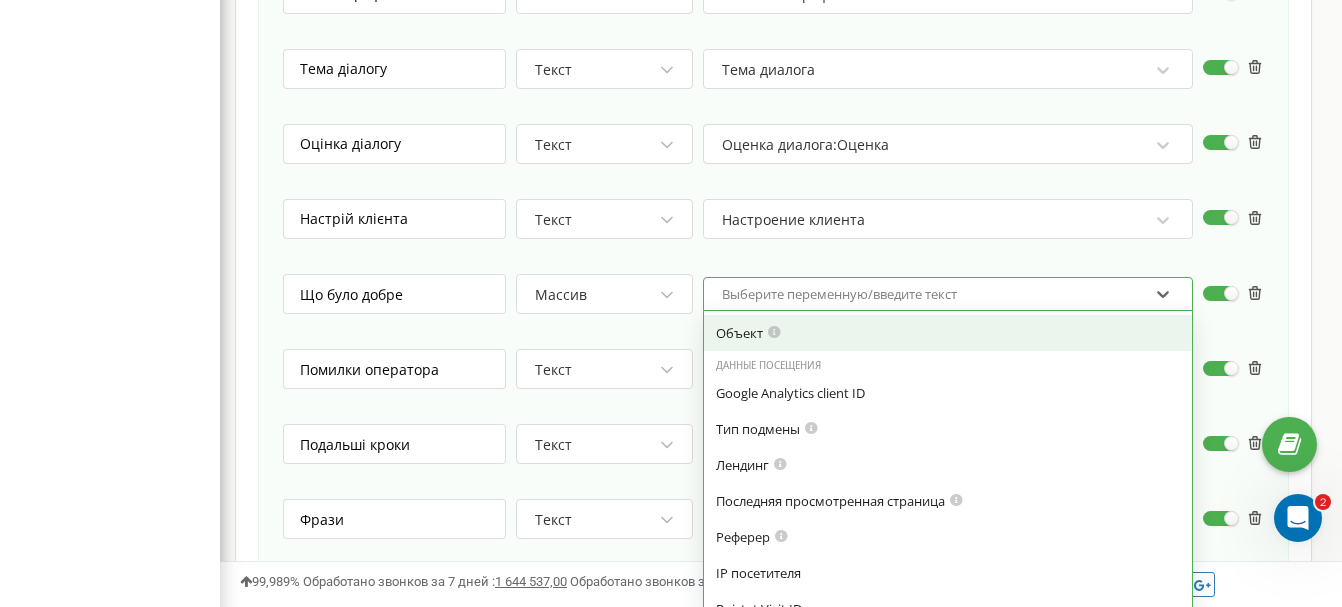 scroll, scrollTop: 1019, scrollLeft: 0, axis: vertical 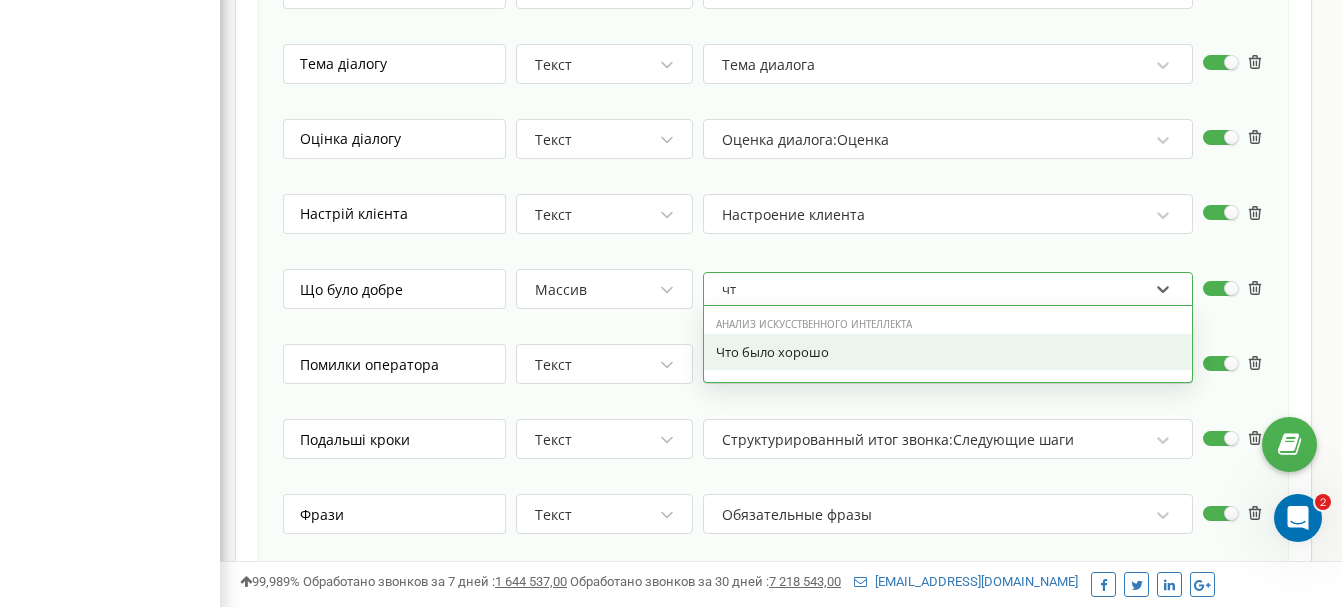 type on "что" 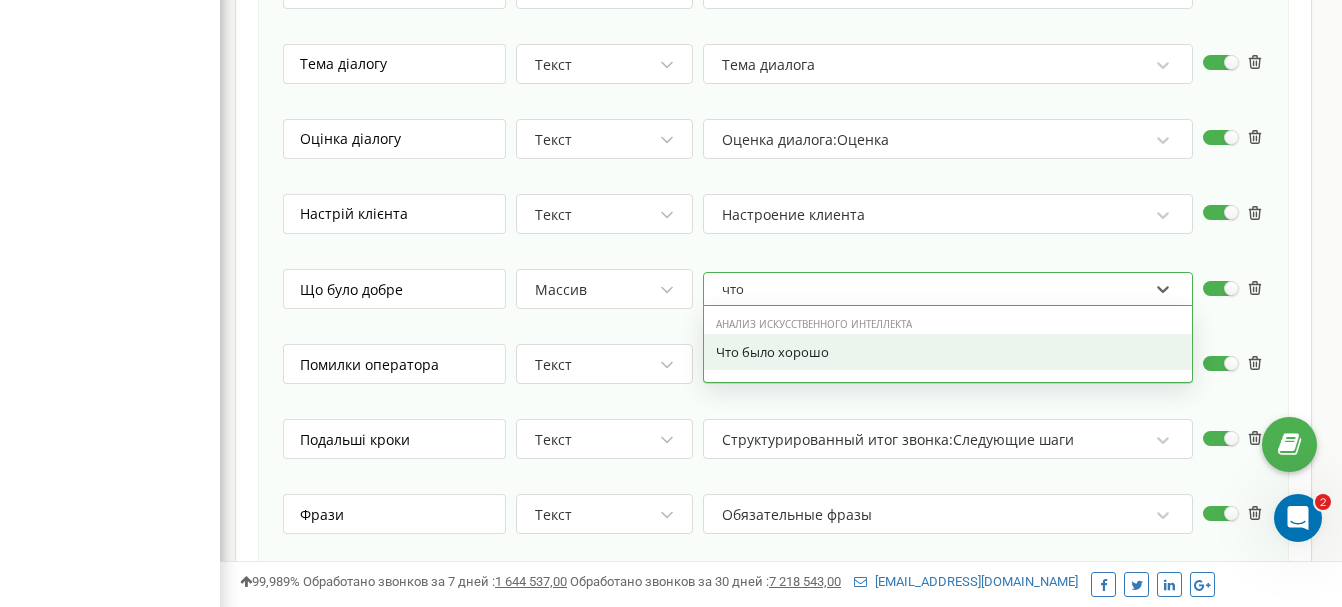 click on "Что было хорошо" at bounding box center [948, 352] 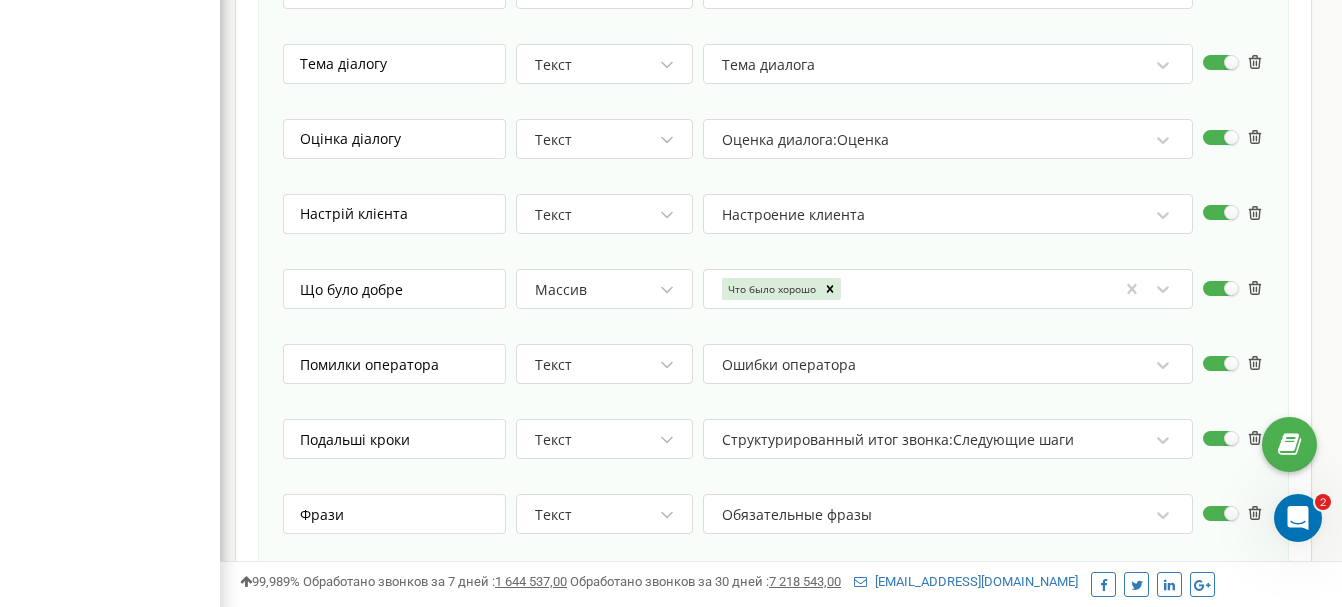 click at bounding box center [948, 243] 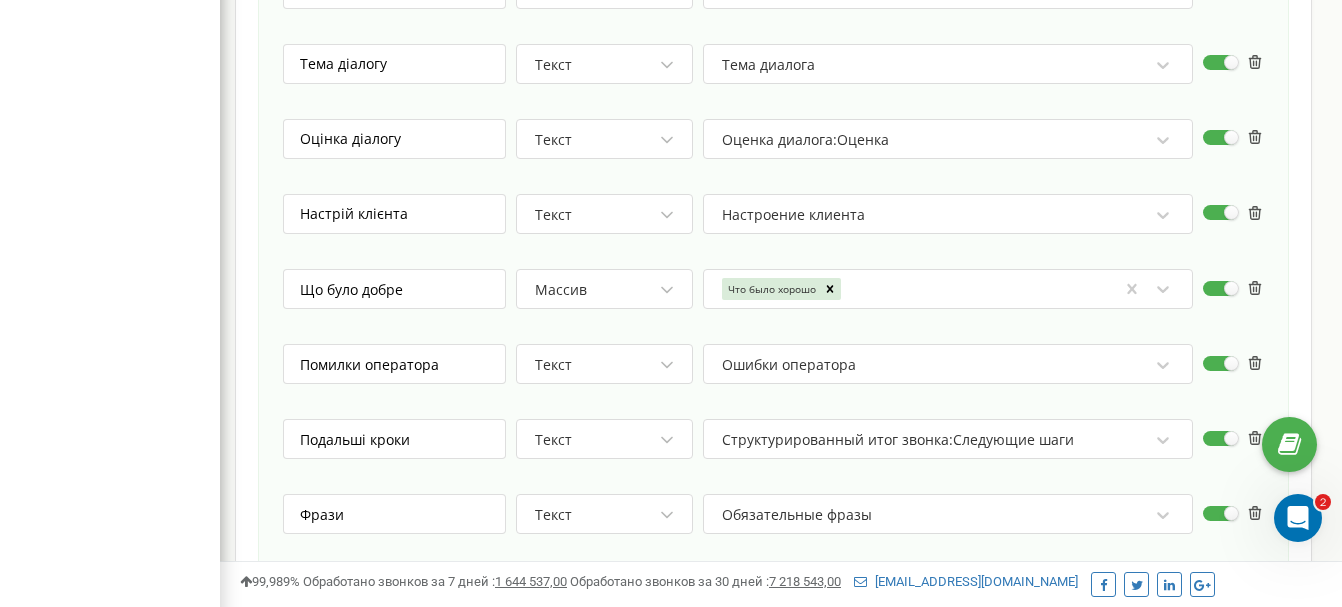 click on "Массив" at bounding box center [605, 289] 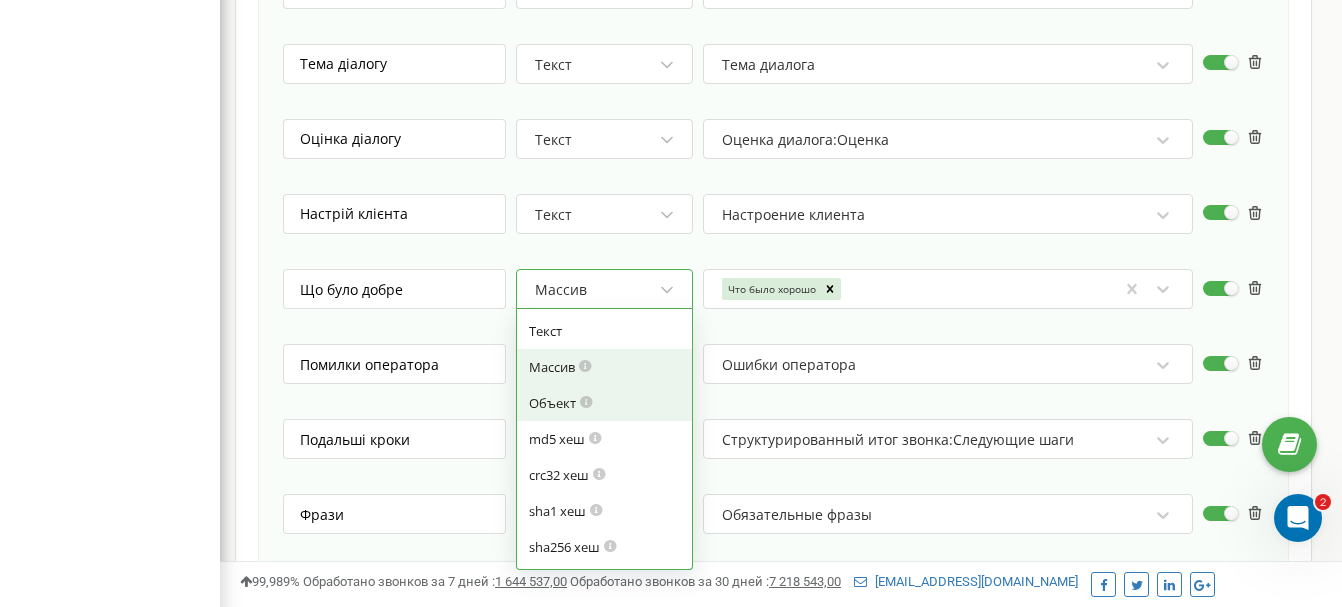 click at bounding box center [586, 400] 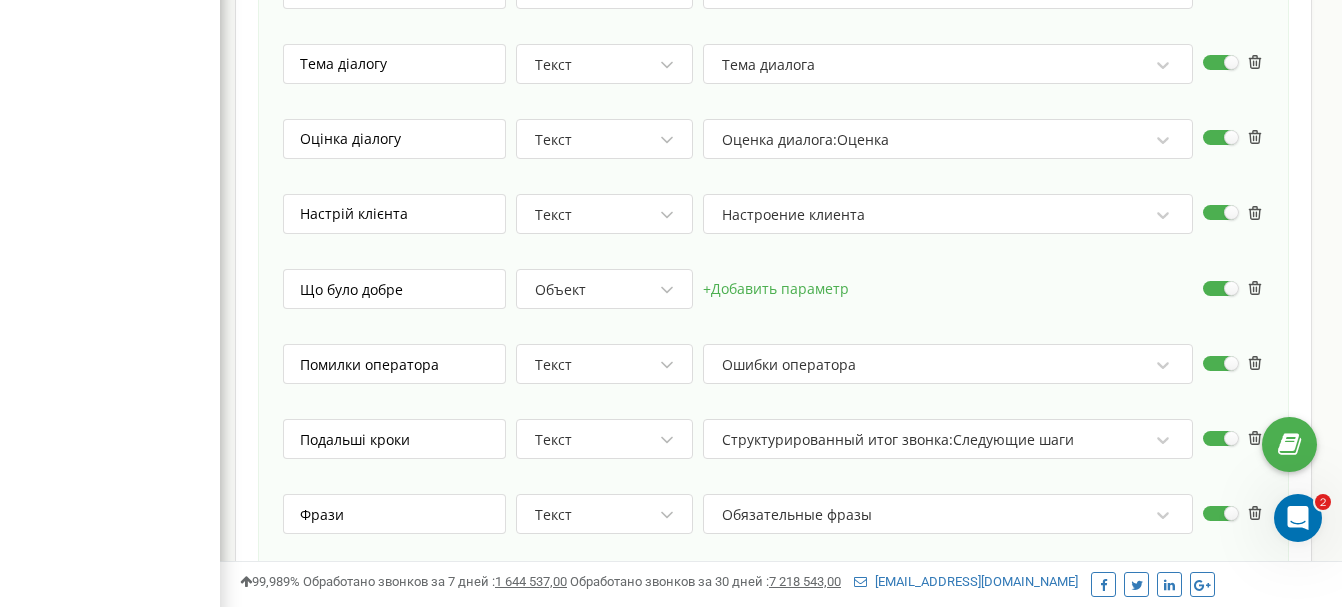 click on "+  Добавить параметр" at bounding box center (776, 289) 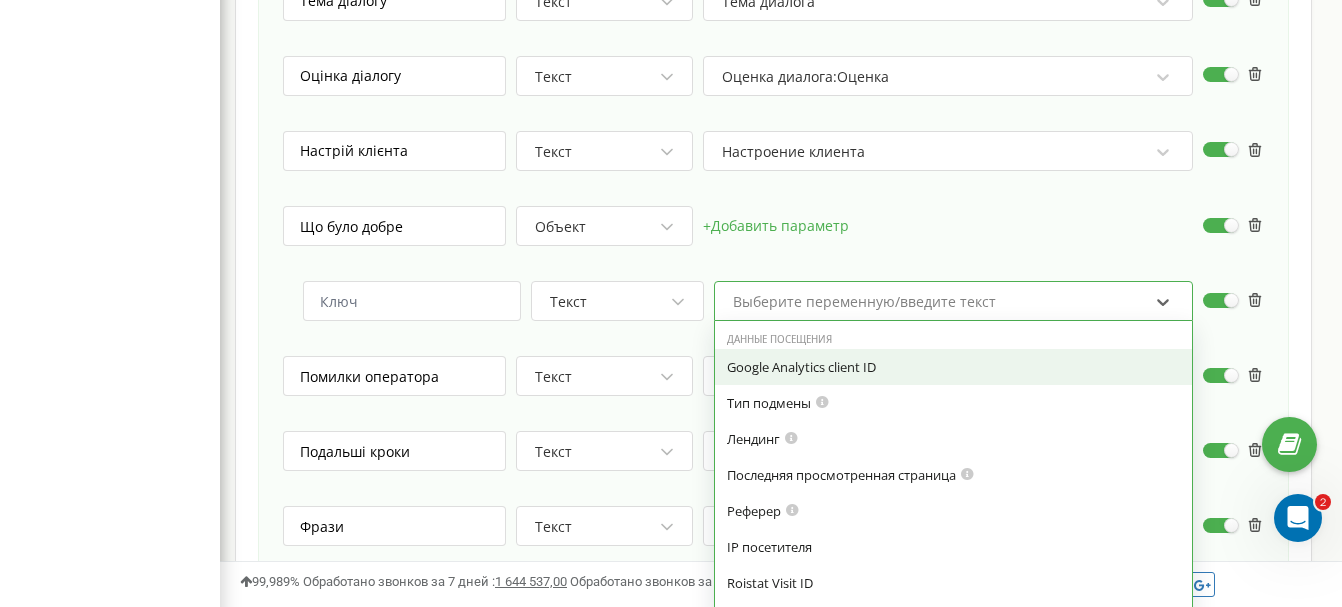 click on "option Google Analytics client ID focused, 0 of 7. 79 results available. Use Up and Down to choose options, press Enter to select the currently focused option, press Escape to exit the menu, press Tab to select the option and exit the menu. Выберите переменную/введите текст Данные посещения Google Analytics client ID Тип подмены Лендинг Последняя просмотренная страница Реферер IP посетителя Roistat Visit ID User Agent Кампания Объявление Канал Источник Ключевое слово Длительность звонка Длительность разговора Длительность звонка Длительность звонка в миллисекундах Длительность ожидания Звонок Ссылка на карточку звонка Счетчик звонков Название схемы переадресации ID звонка" at bounding box center [953, 301] 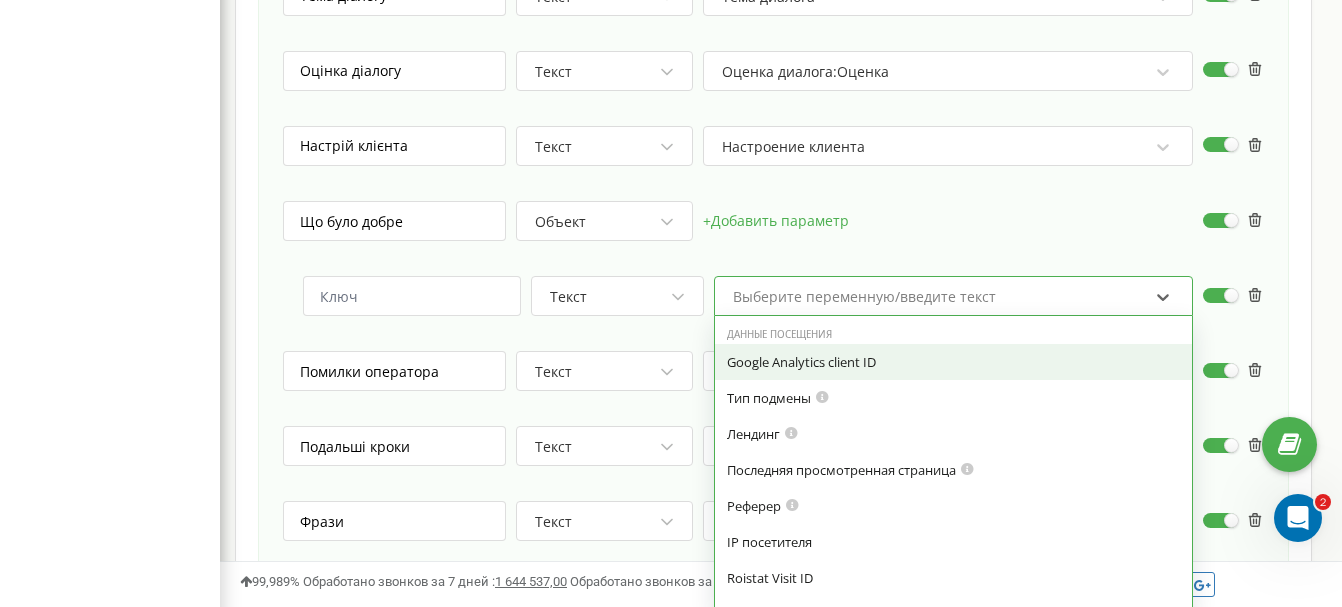 scroll, scrollTop: 1097, scrollLeft: 0, axis: vertical 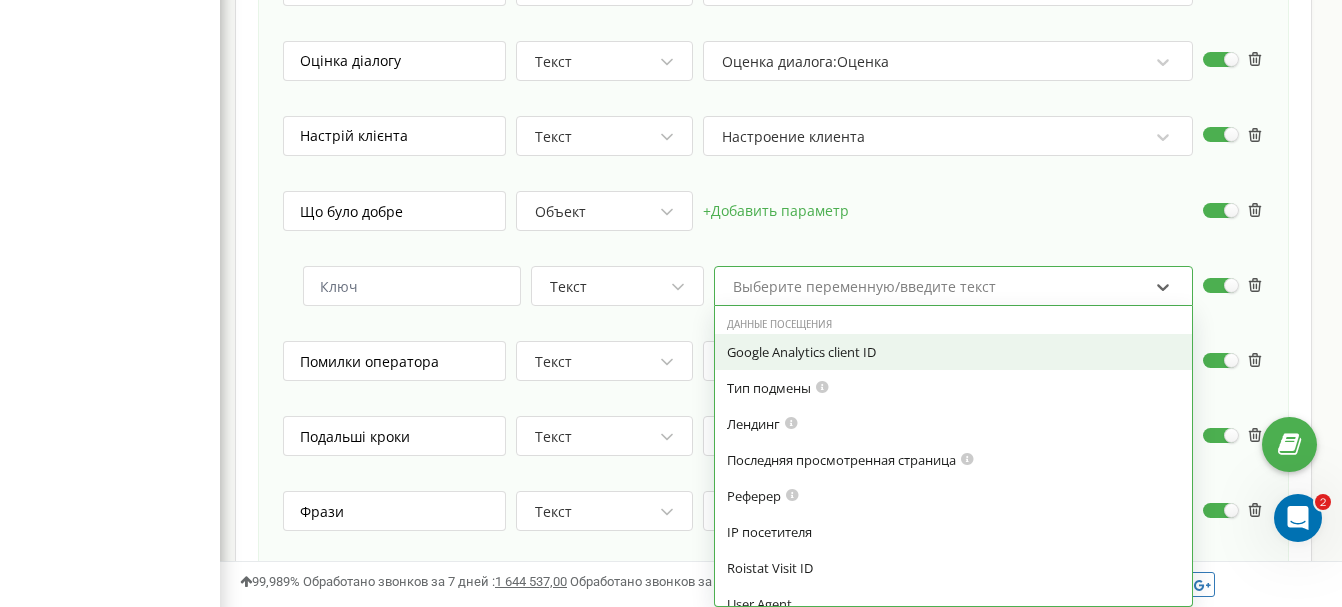 click on "Выберите переменную/введите текст" at bounding box center [864, 287] 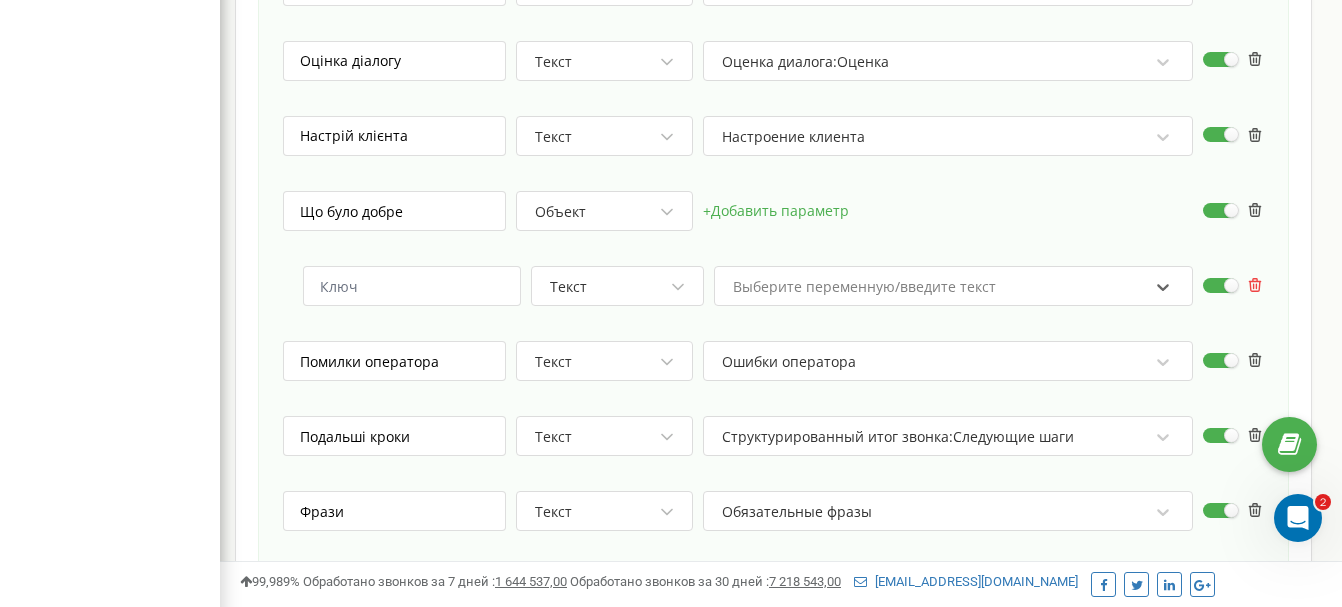 click 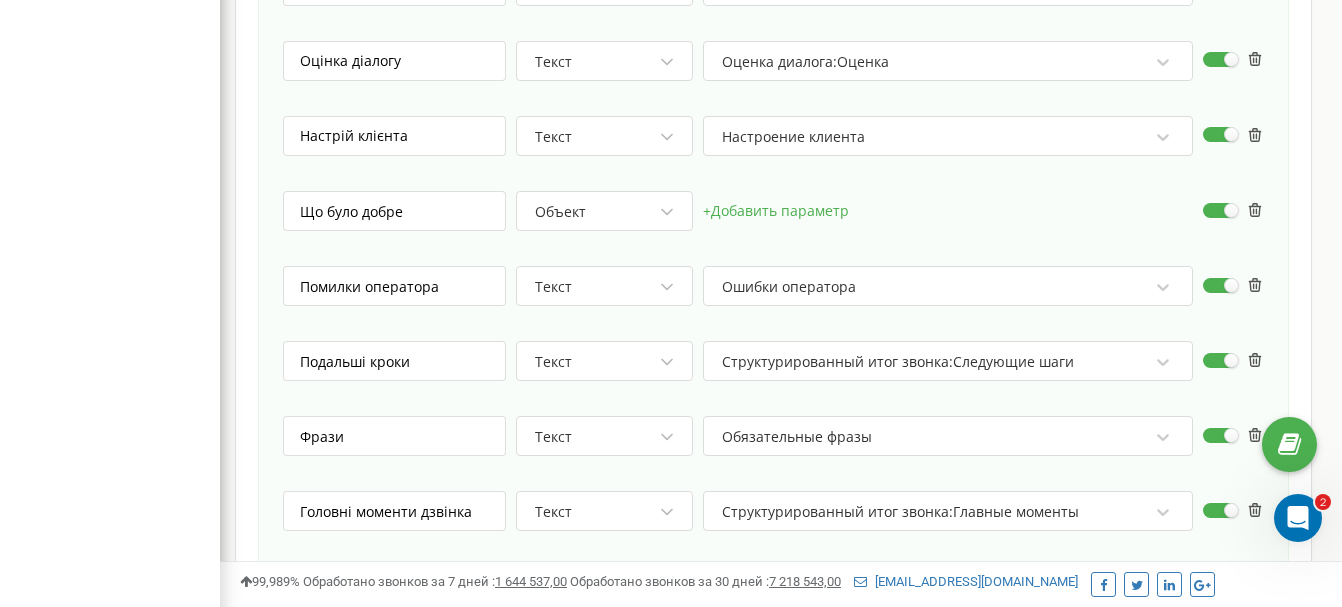 click on "Объект" at bounding box center (605, 211) 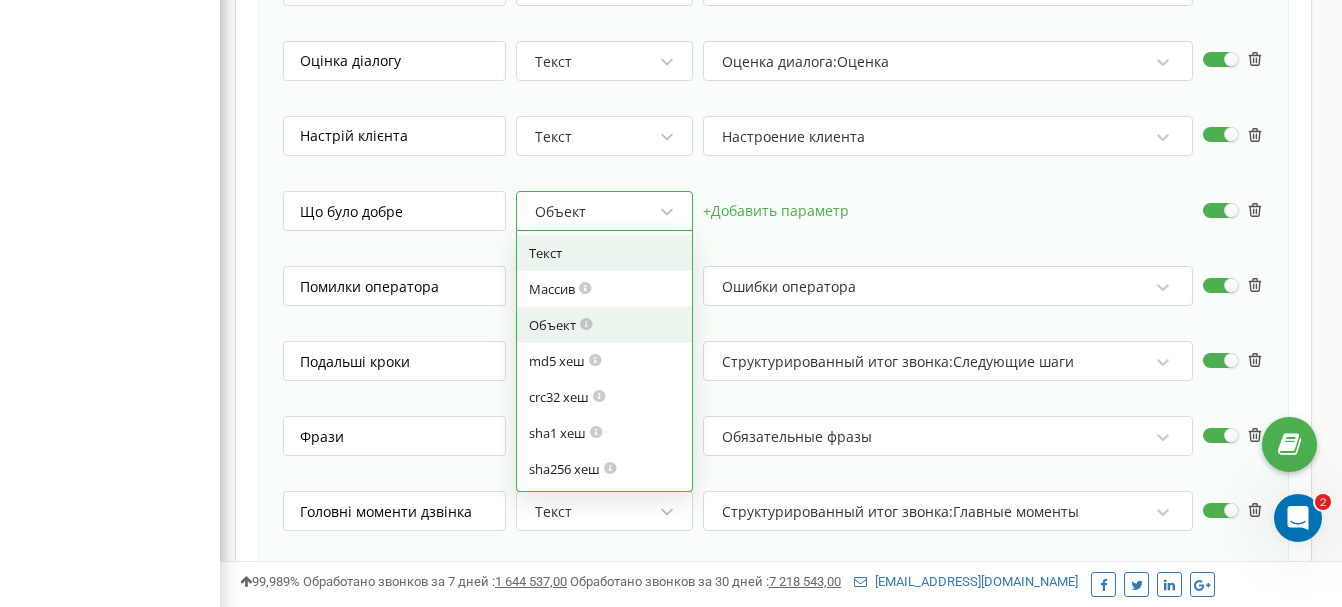 click on "Текст" at bounding box center (605, 253) 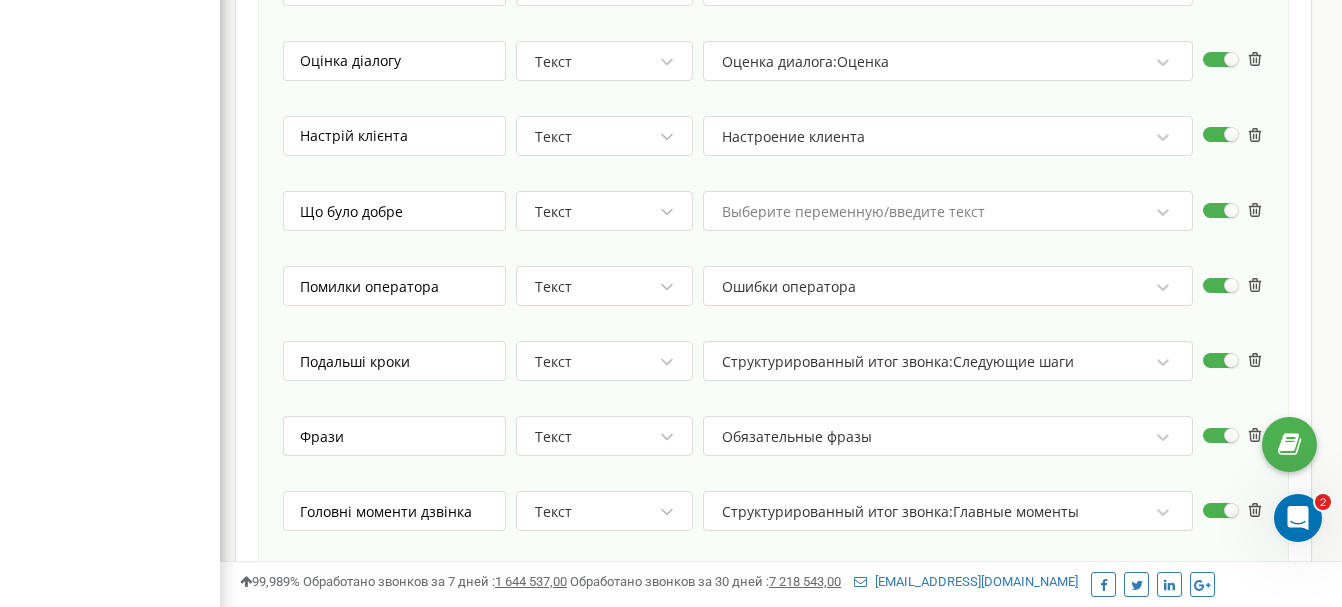click on "Выберите переменную/введите текст" at bounding box center [853, 212] 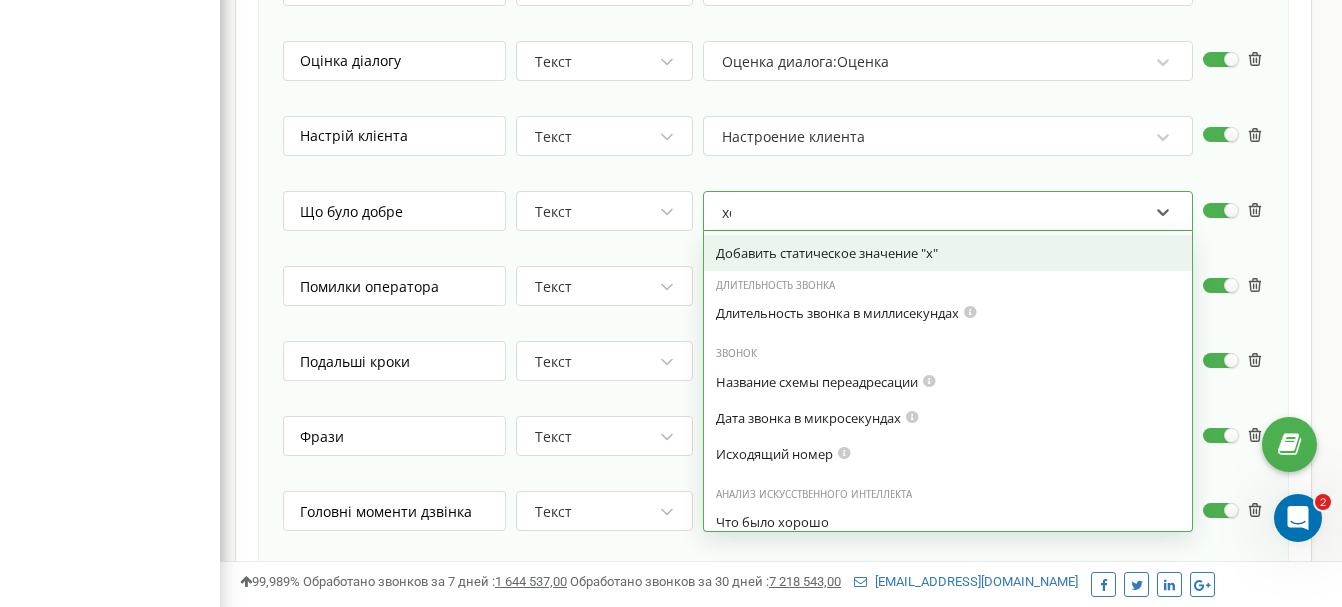 type on "хоро" 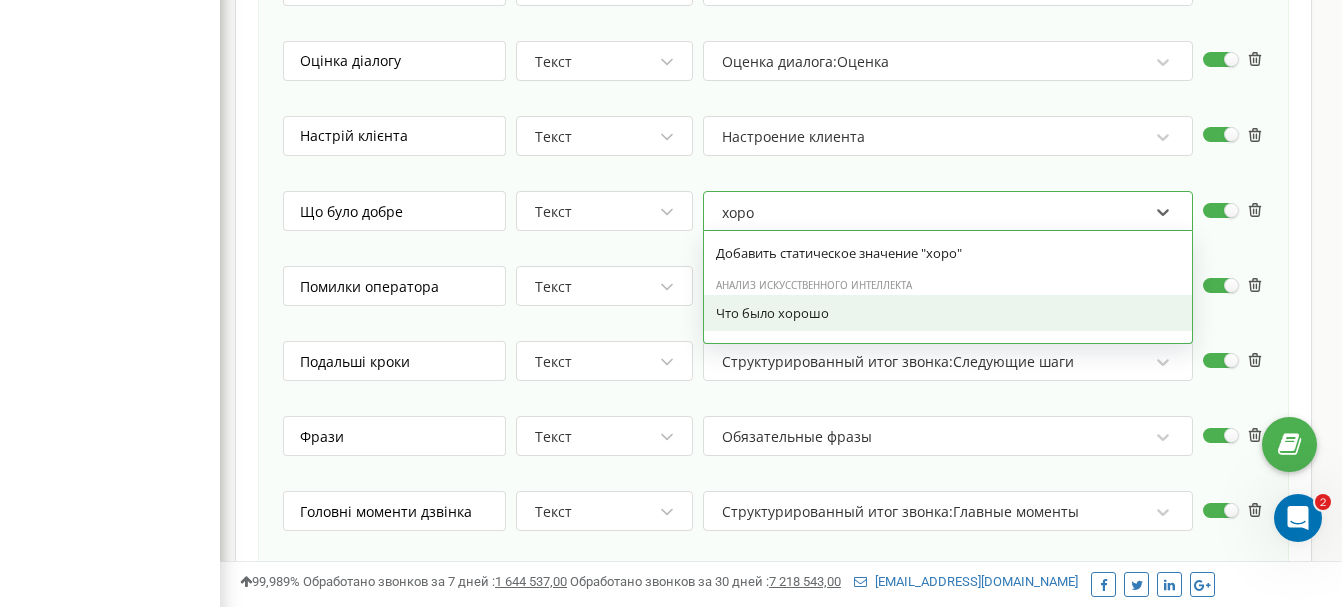 click on "Что было хорошо" at bounding box center (948, 313) 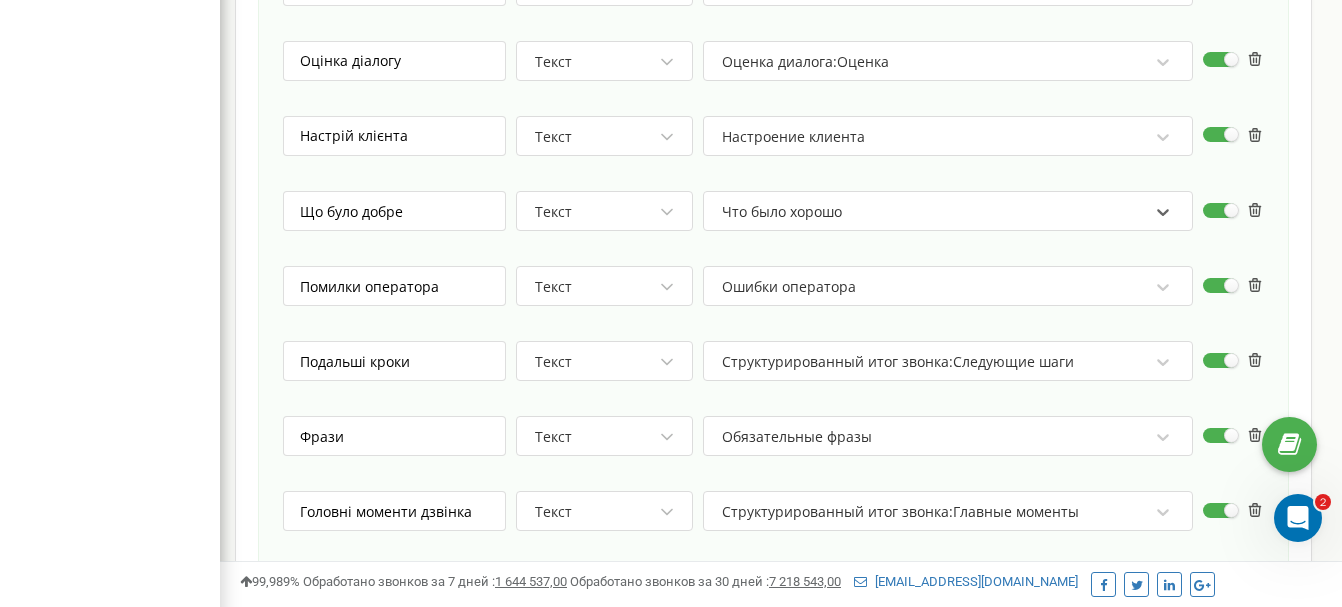 click on "HTTP метод * GET Направление * https:// https://inweb.planfix.com/webhook/get/yavn-b9xq-ezxu-96tu Заголовки +  Добавить заголовок Авторизация   Формат даты * Стандартная дата (2023-01-20 15:00:00) Параметры запроса Назва профілю Текст Название профиля Тема діалогу Текст Тема диалога Оцінка діалогу Текст Оценка диалога:Оценка Настрій клієнта Текст Настроение клиента Що було добре Текст   option Что было хорошо, selected.     0 results available. Select is focused ,type to refine list, press Down to open the menu,  Что было хорошо Помилки оператора Текст Ошибки оператора Подальші кроки Текст Структурированный итог звонка:Следующие шаги Фрази +" at bounding box center [773, 291] 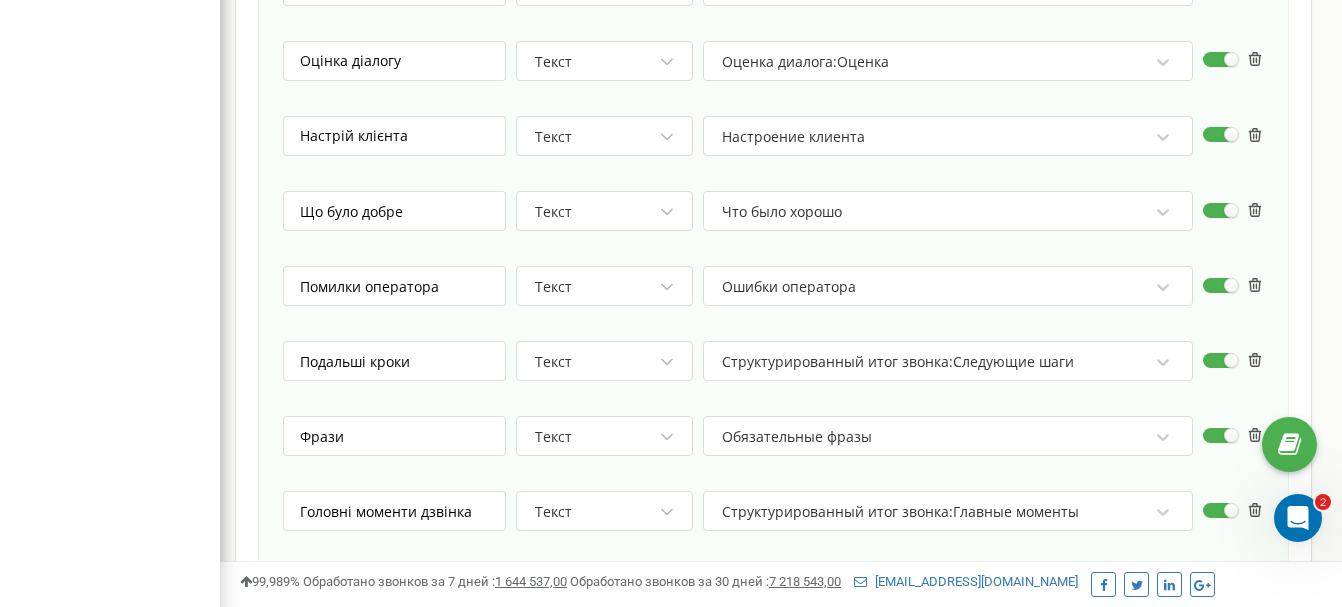click on "Текст" at bounding box center [596, 212] 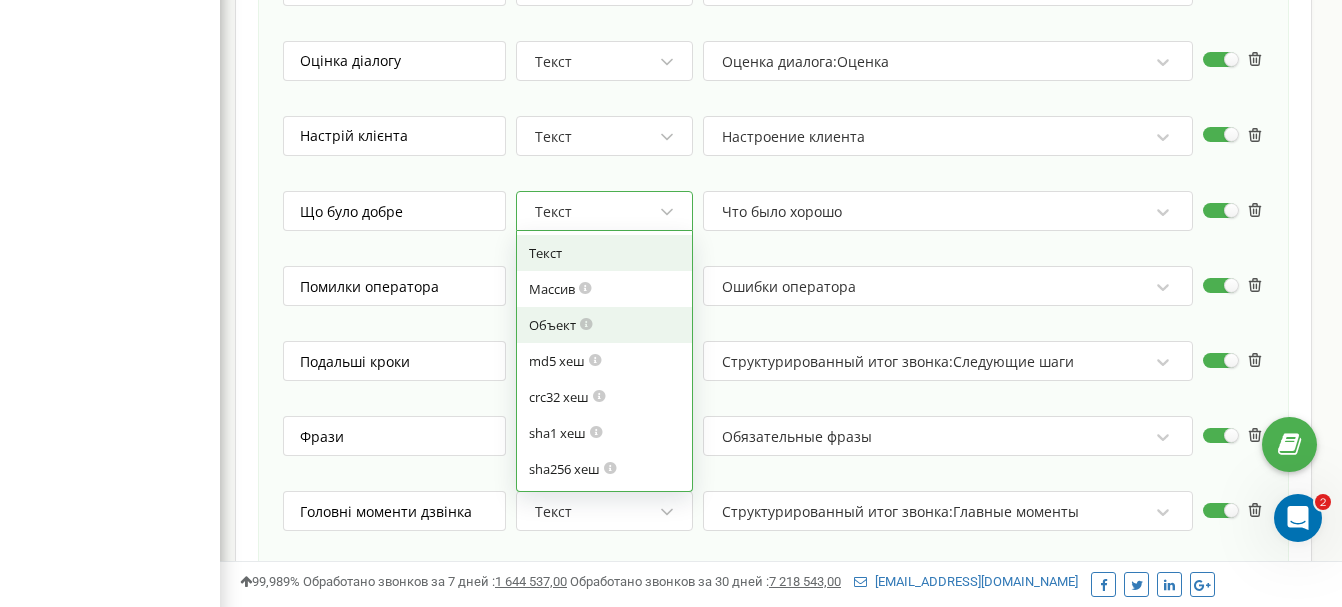 click at bounding box center [586, 322] 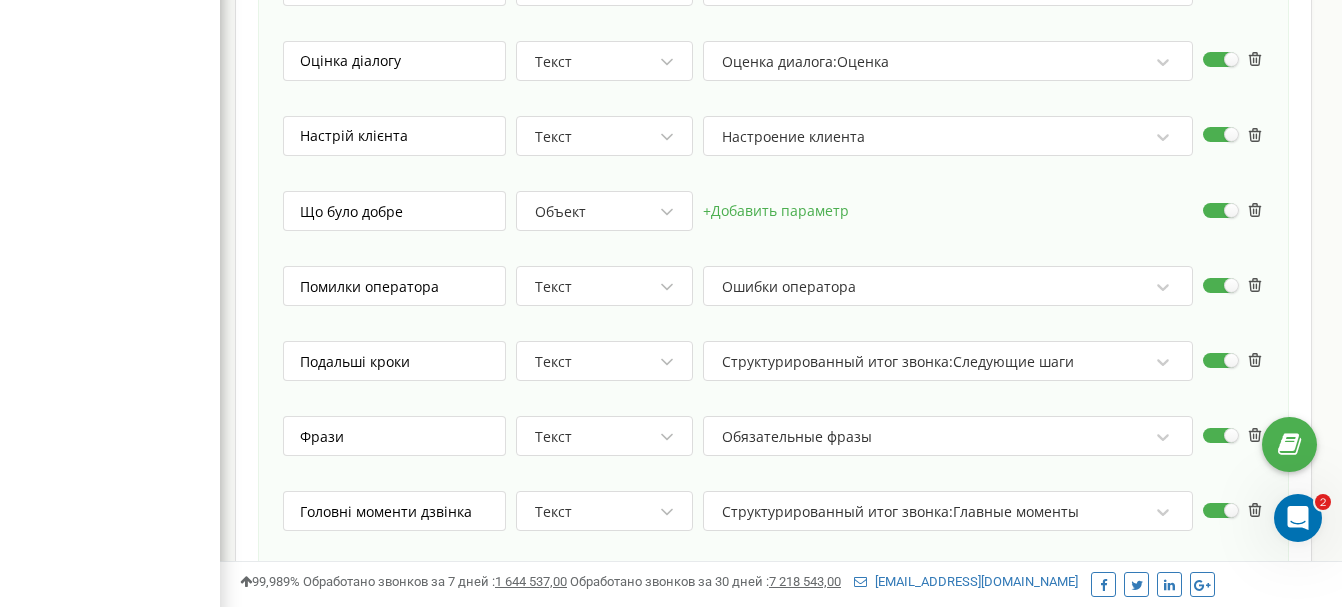click on "+  Добавить параметр" at bounding box center (776, 211) 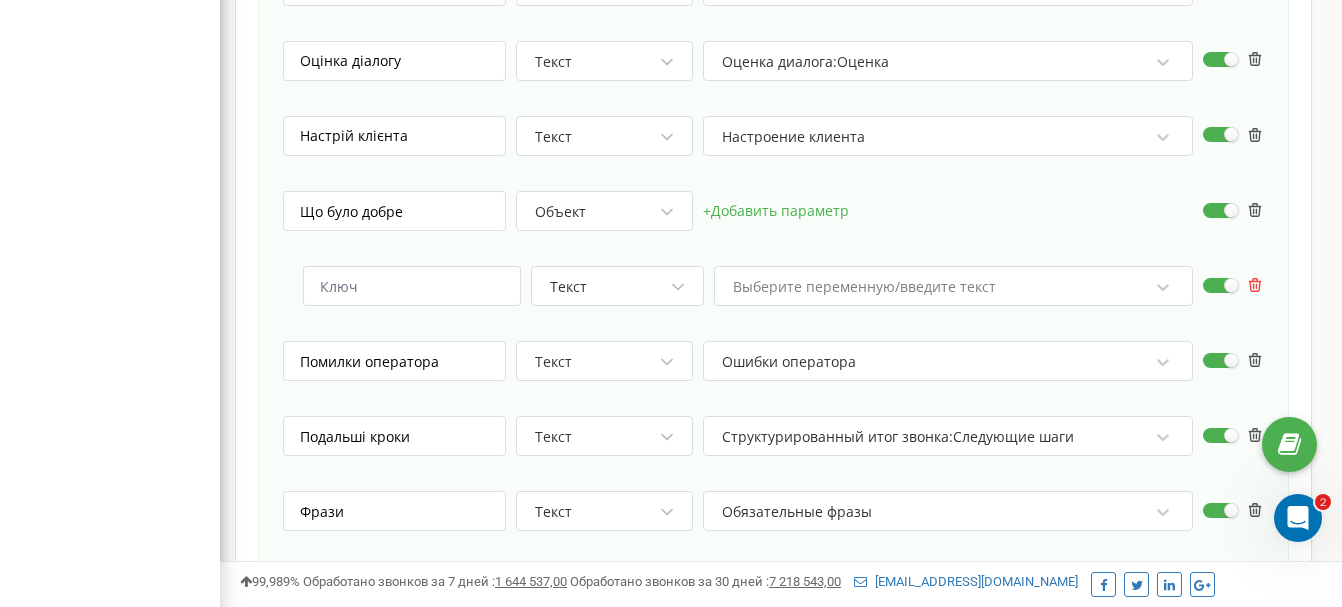 click 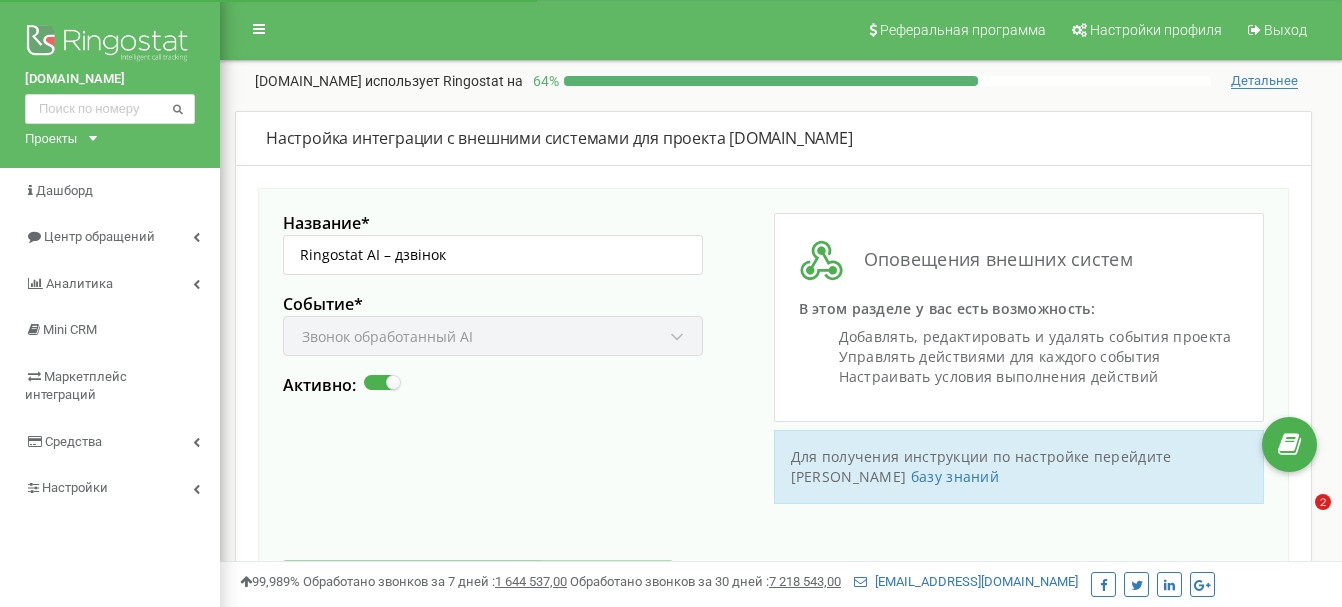 scroll, scrollTop: 593, scrollLeft: 0, axis: vertical 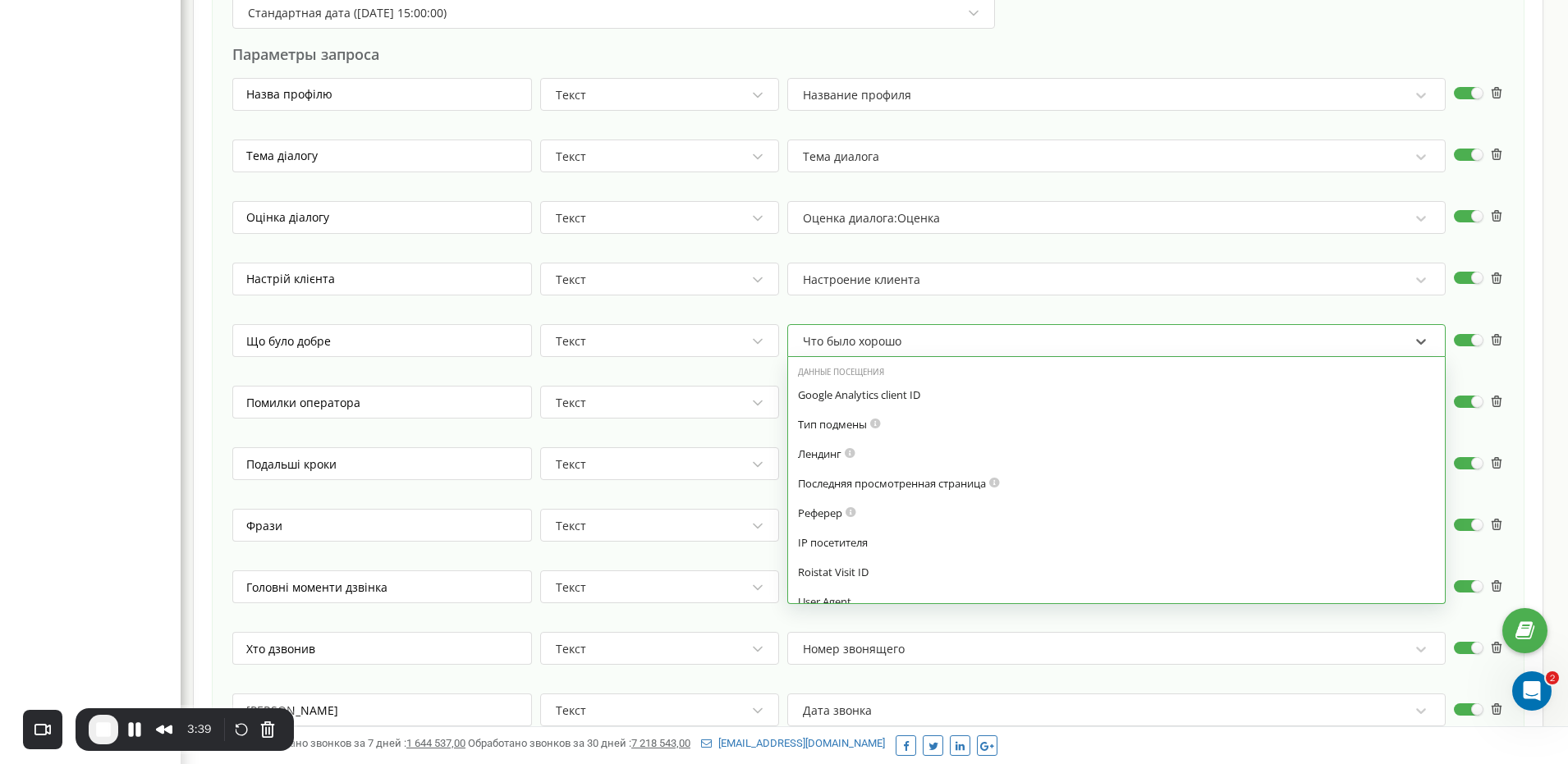 click on "Что было хорошо" at bounding box center [852, 341] 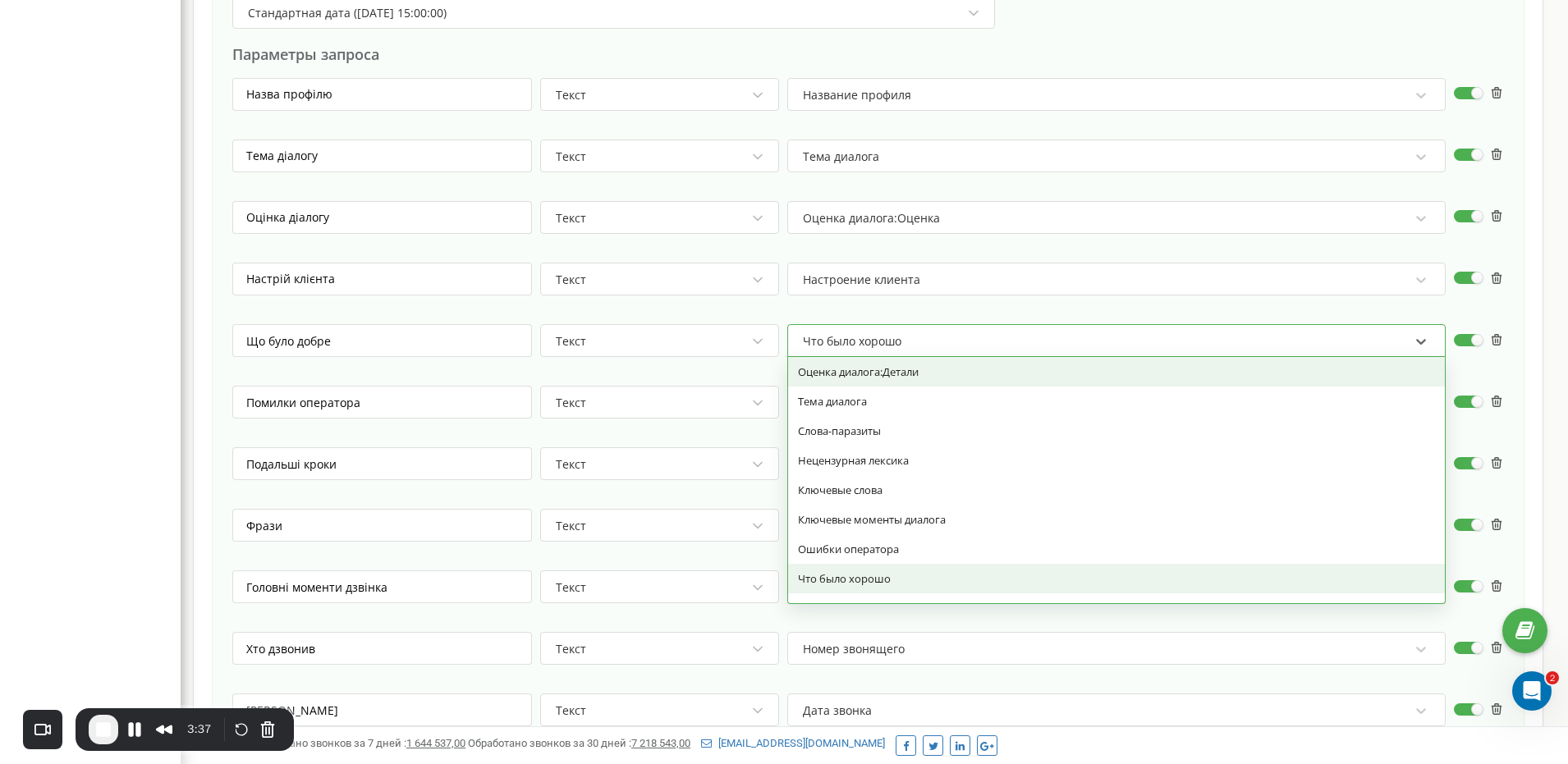 click at bounding box center (660, 303) 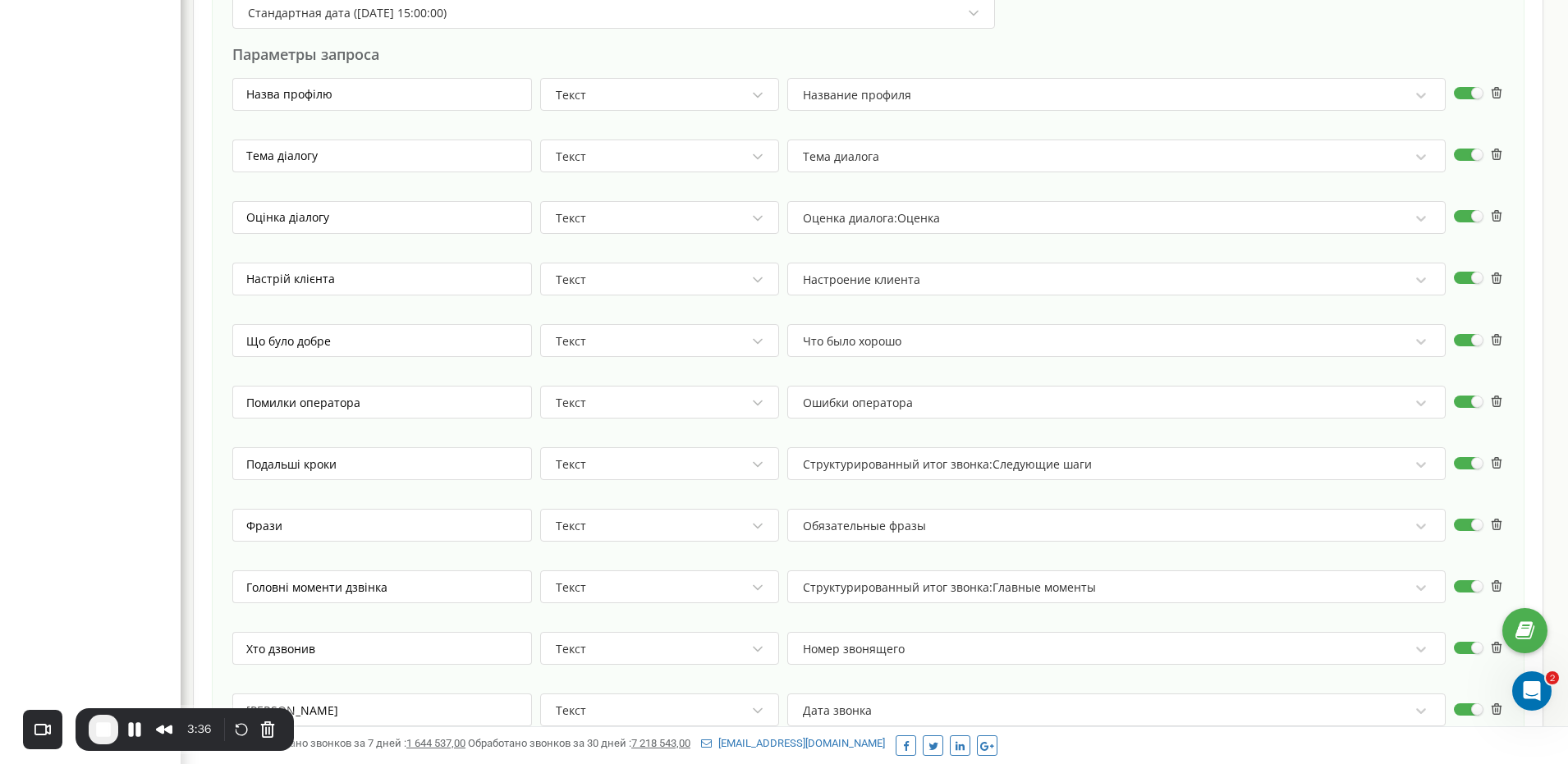 click on "Текст" at bounding box center [653, 341] 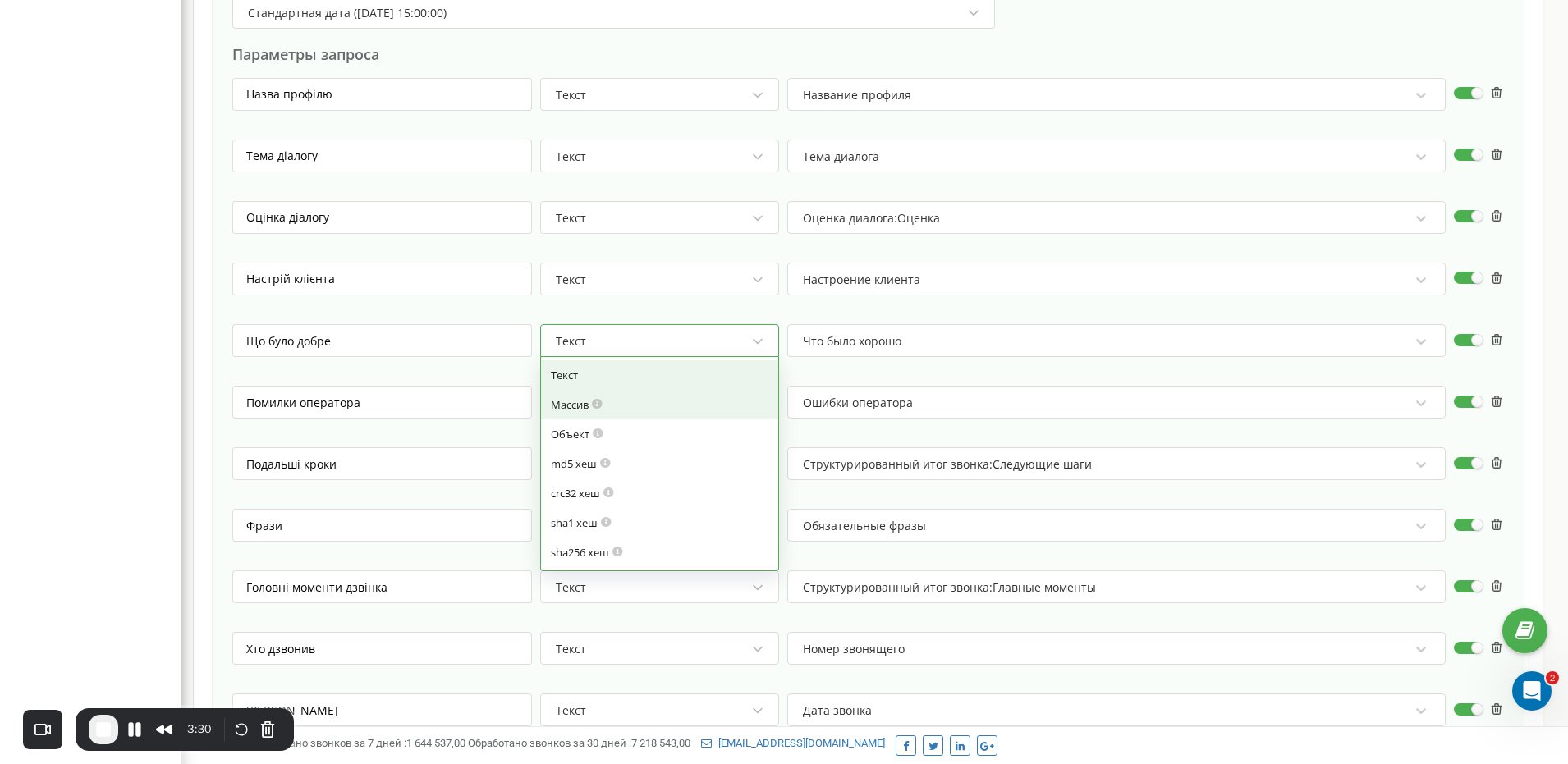 click at bounding box center [597, 402] 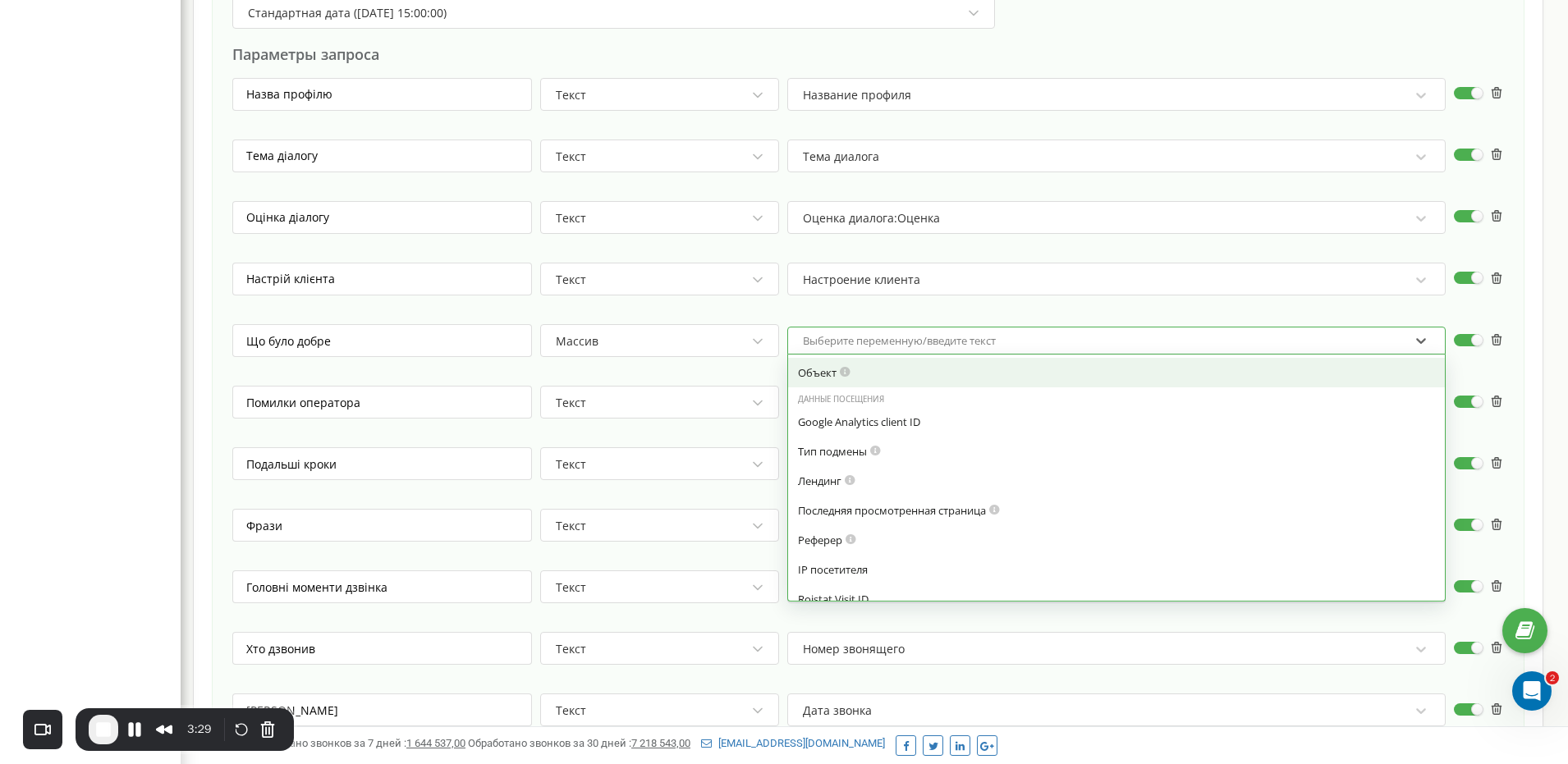 click on "Выберите переменную/введите текст" at bounding box center (899, 341) 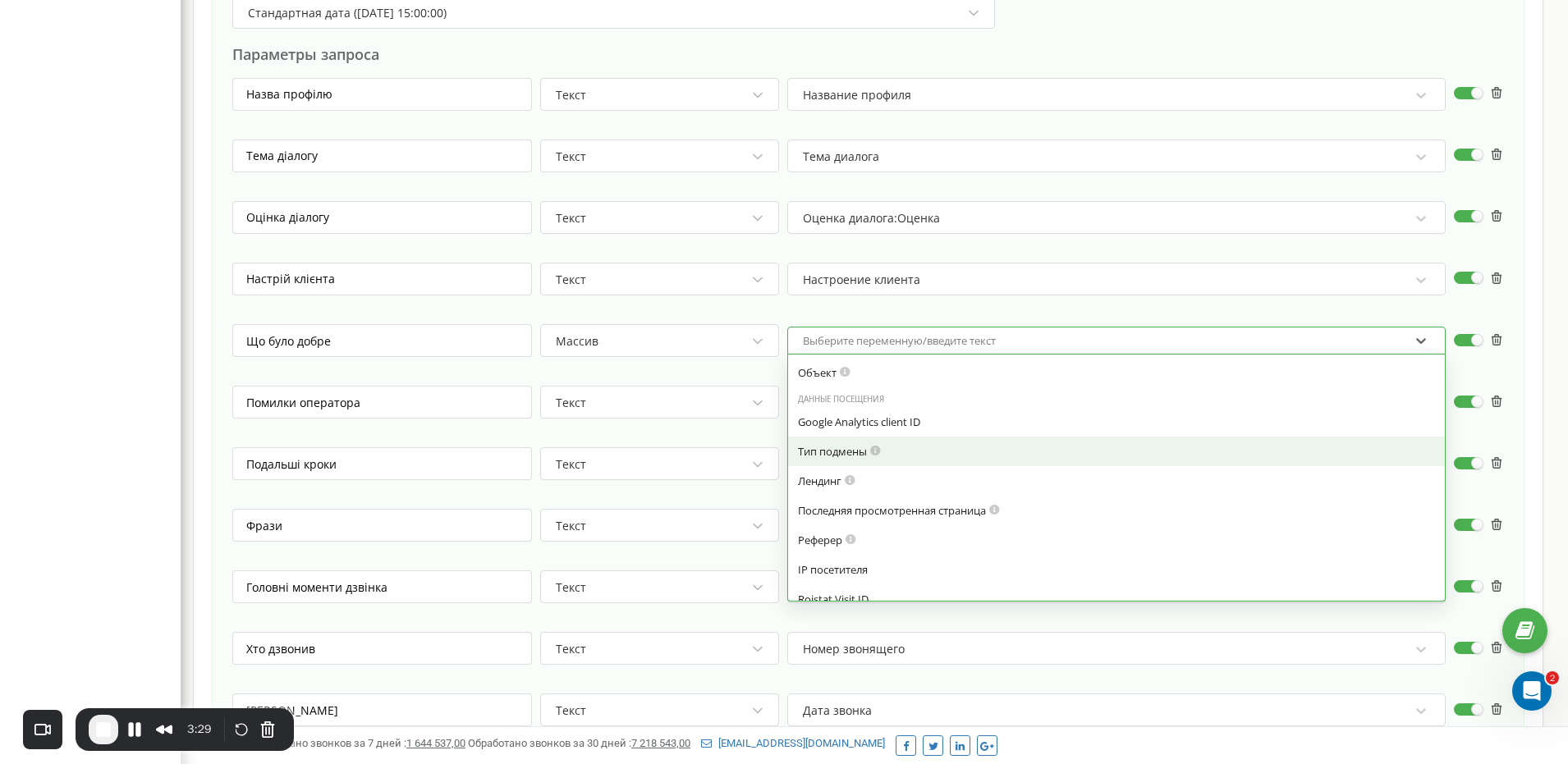 click on "Тип подмены" at bounding box center (1116, 451) 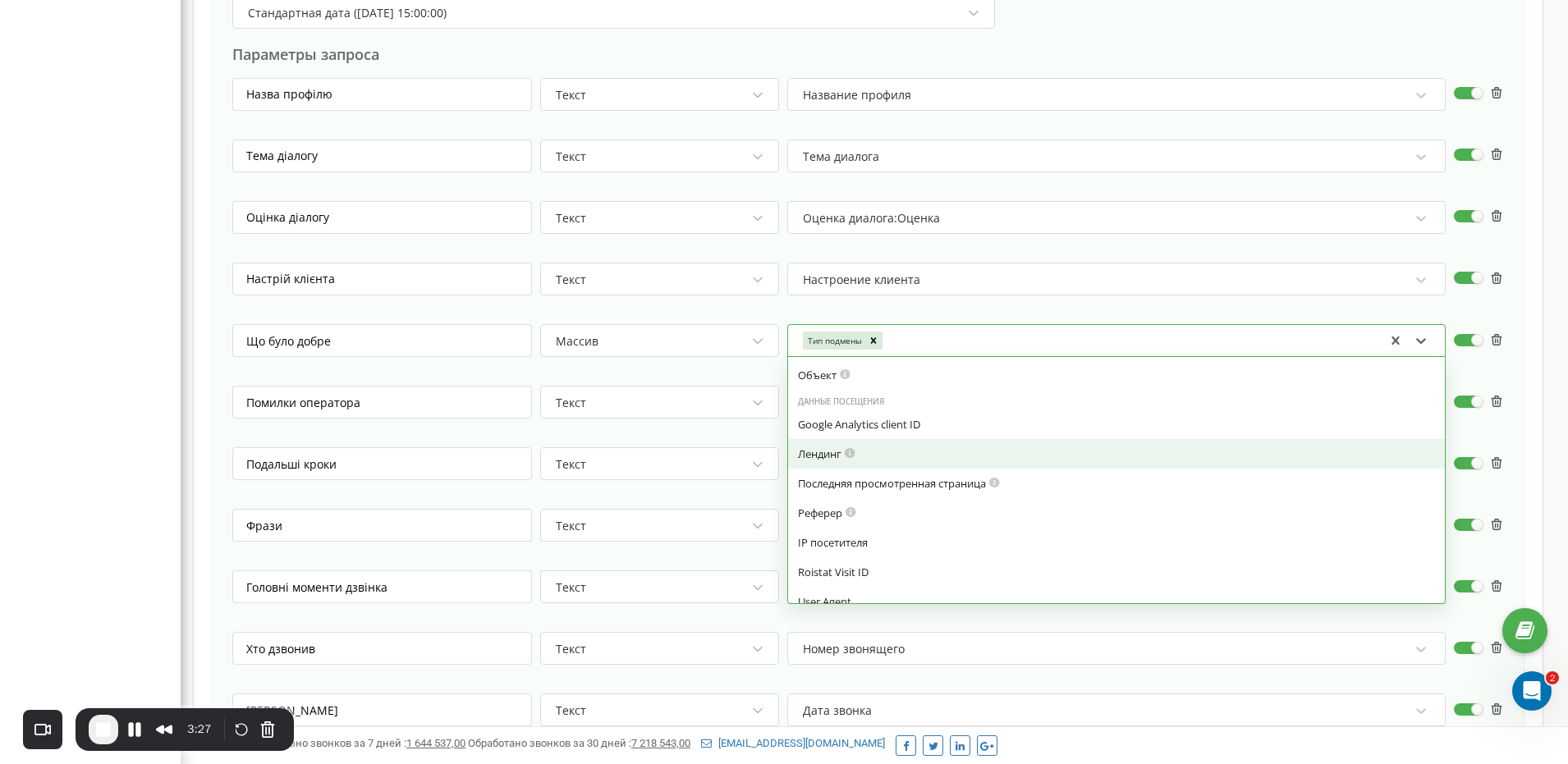 click on "Лендинг" at bounding box center [1116, 454] 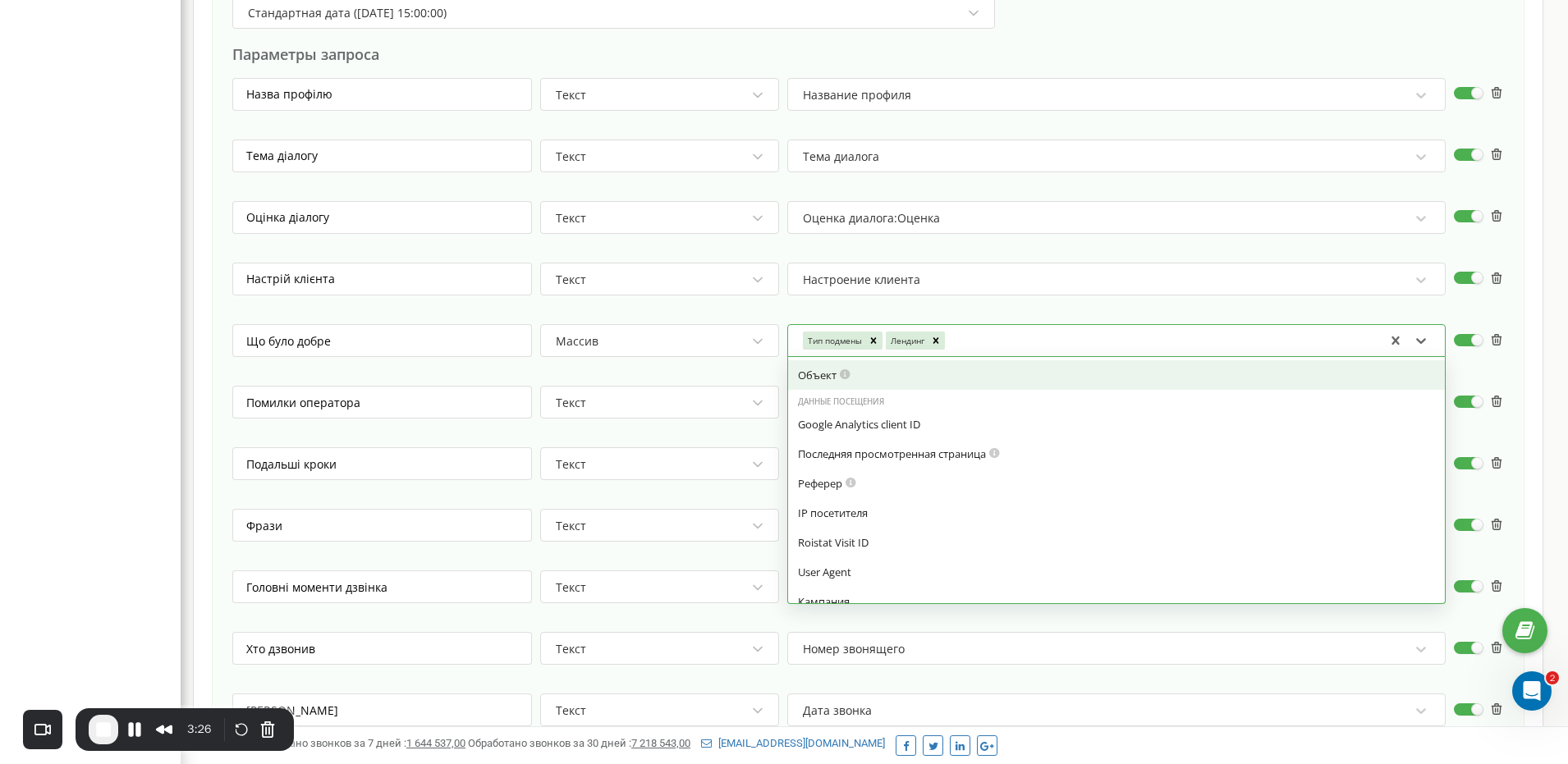 click on "Массив" at bounding box center [653, 341] 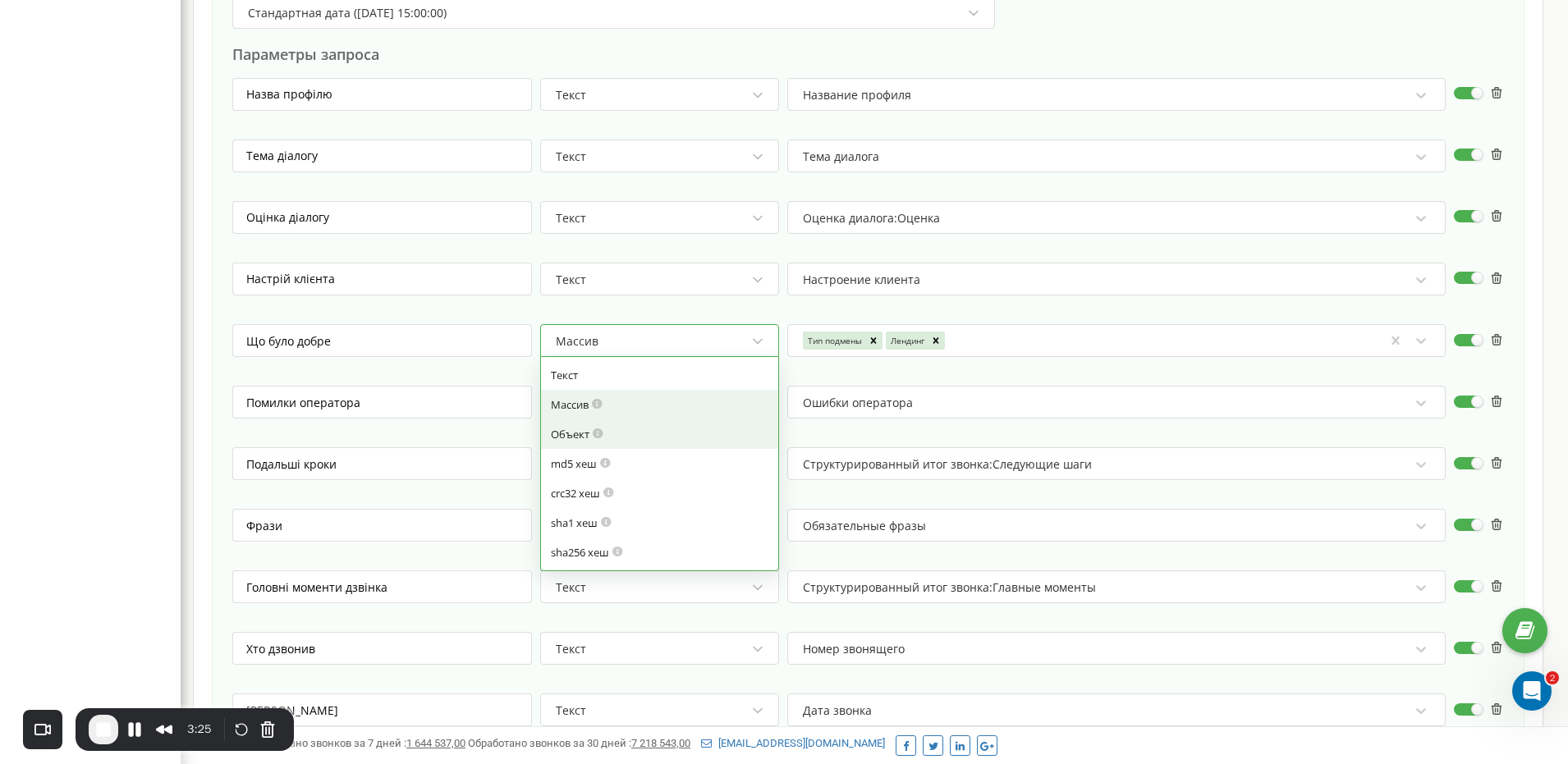 click at bounding box center [598, 432] 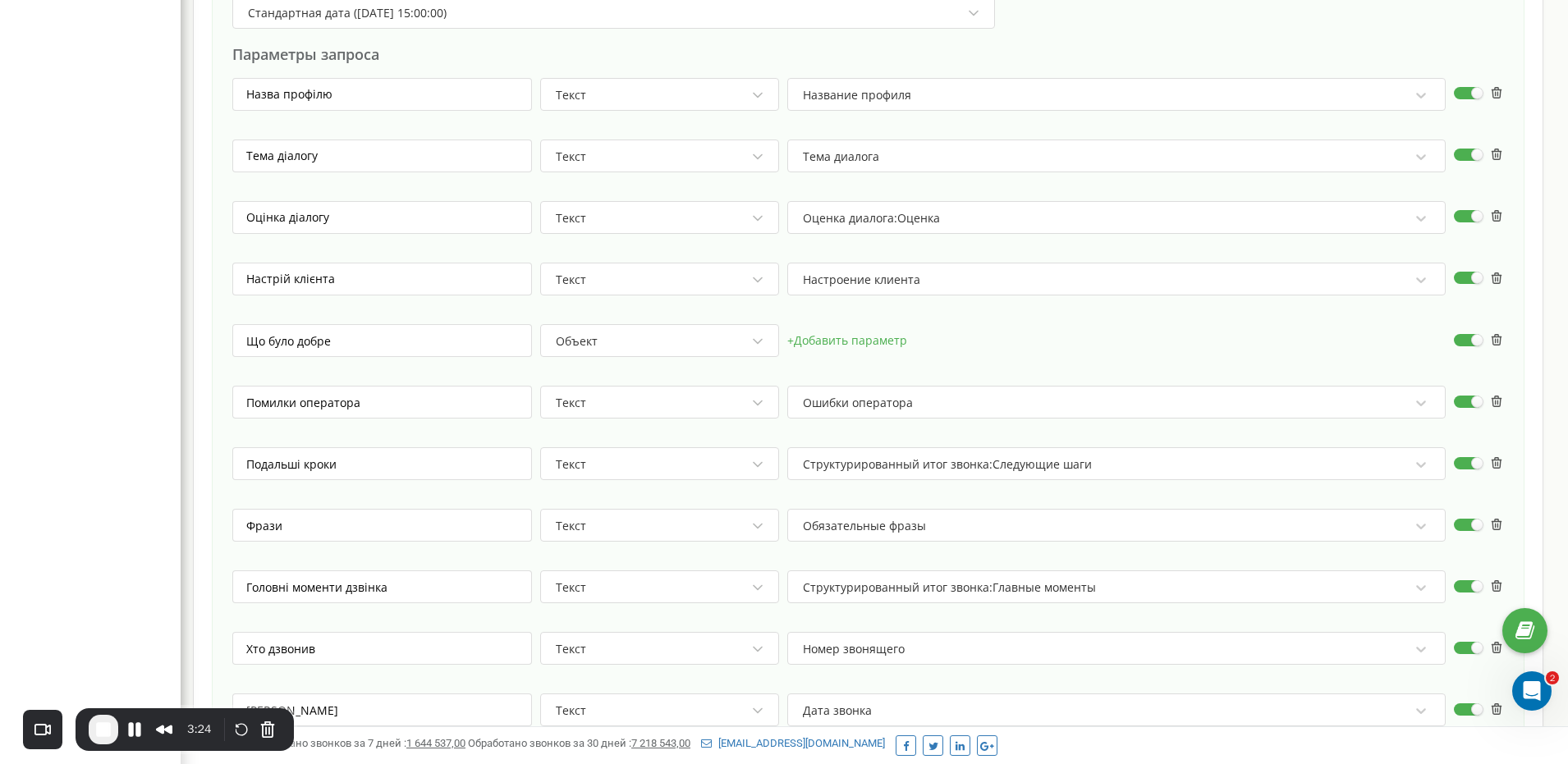 click on "+  Добавить параметр" at bounding box center [847, 341] 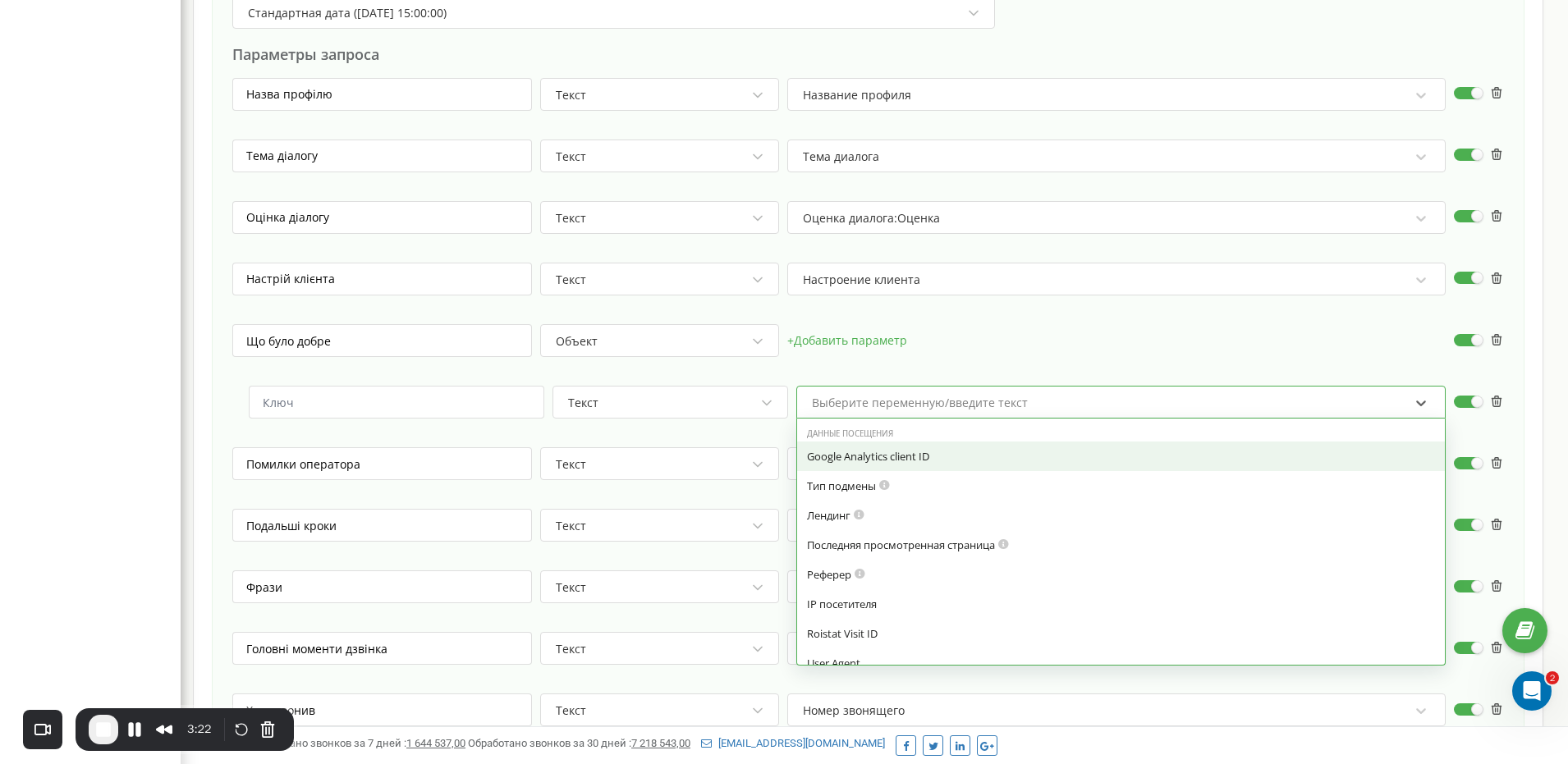 click on "Выберите переменную/введите текст" at bounding box center [919, 403] 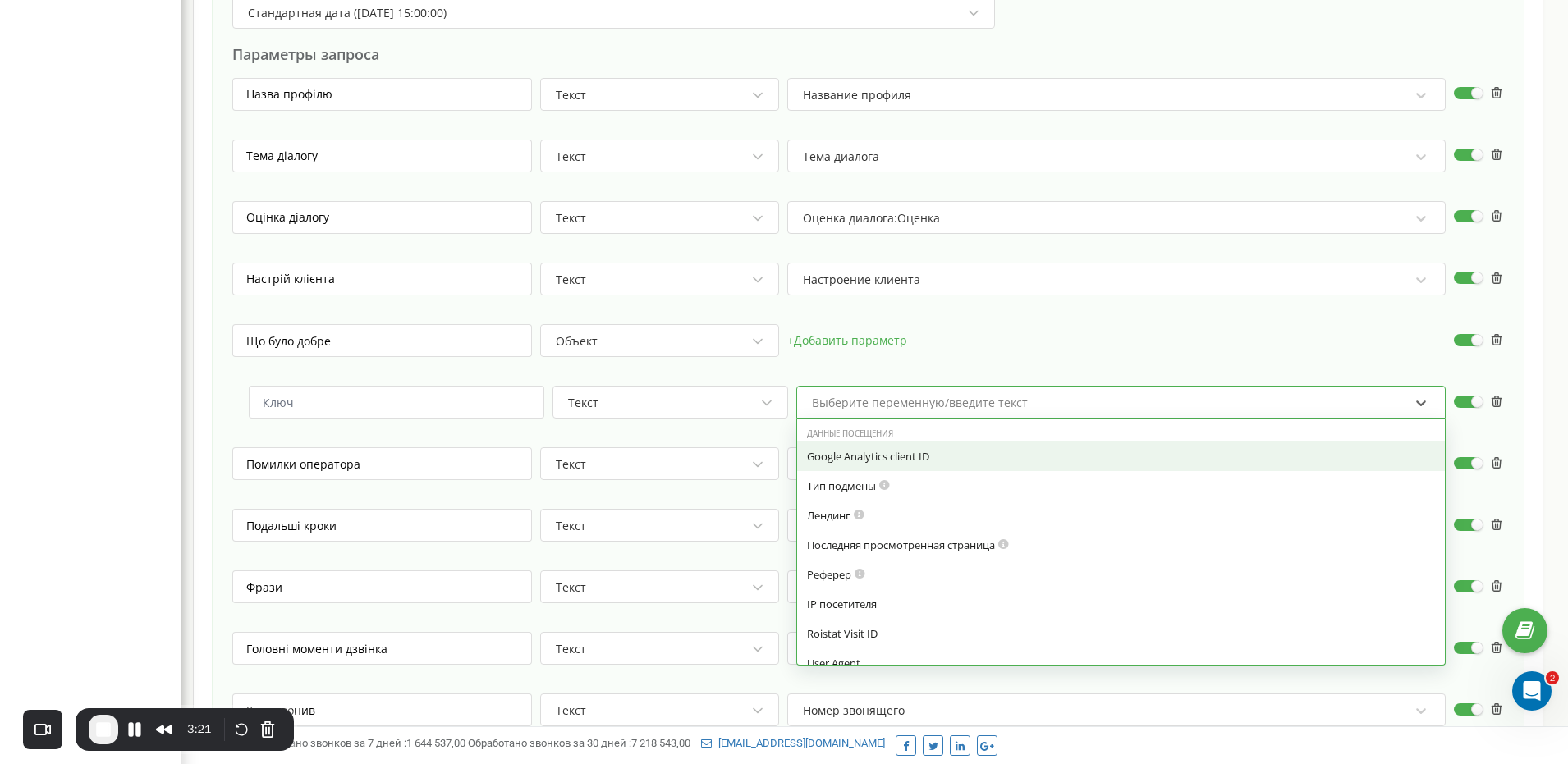 click on "+  Добавить параметр" at bounding box center [1116, 349] 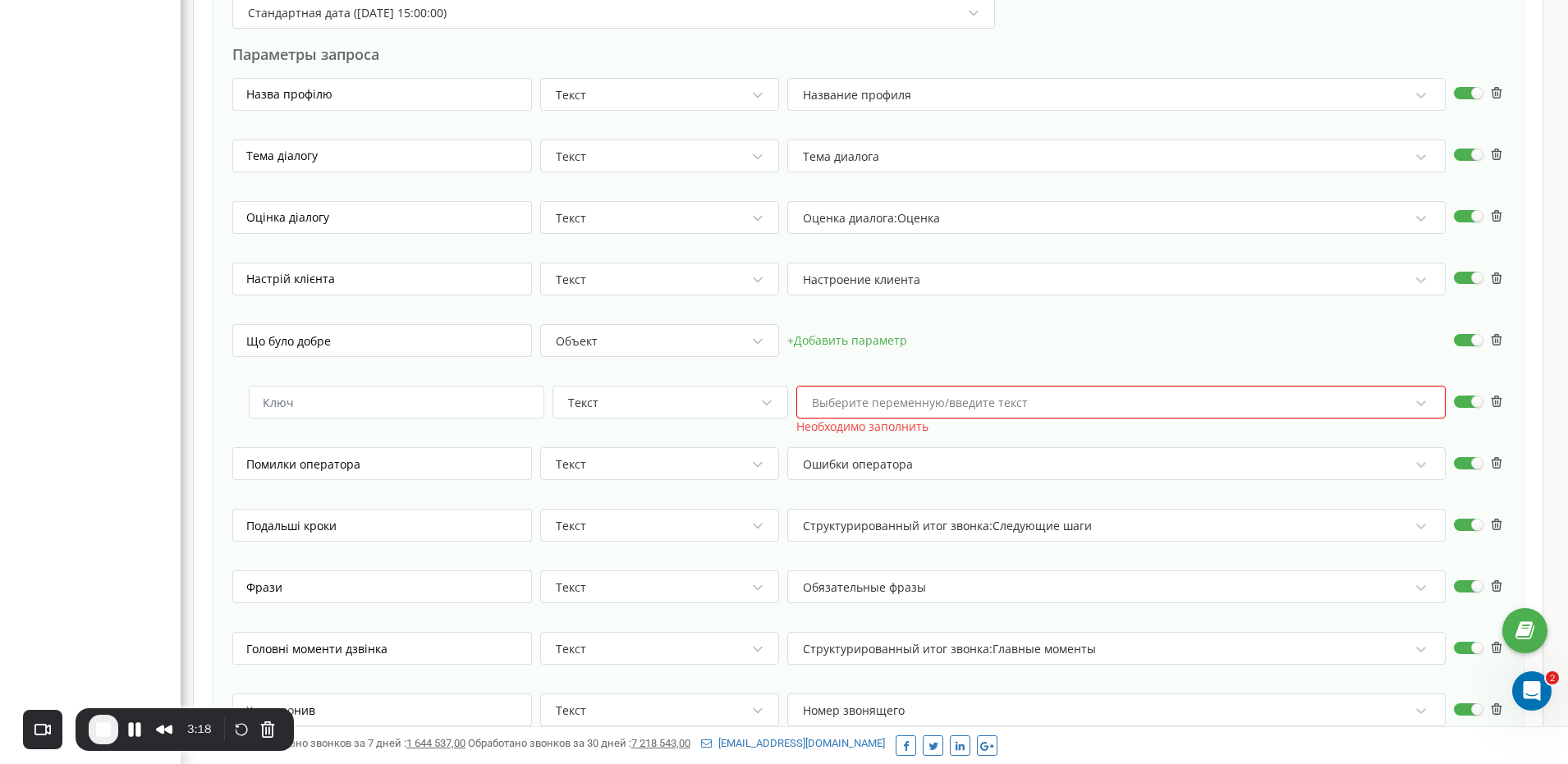 click at bounding box center (103, 730) 